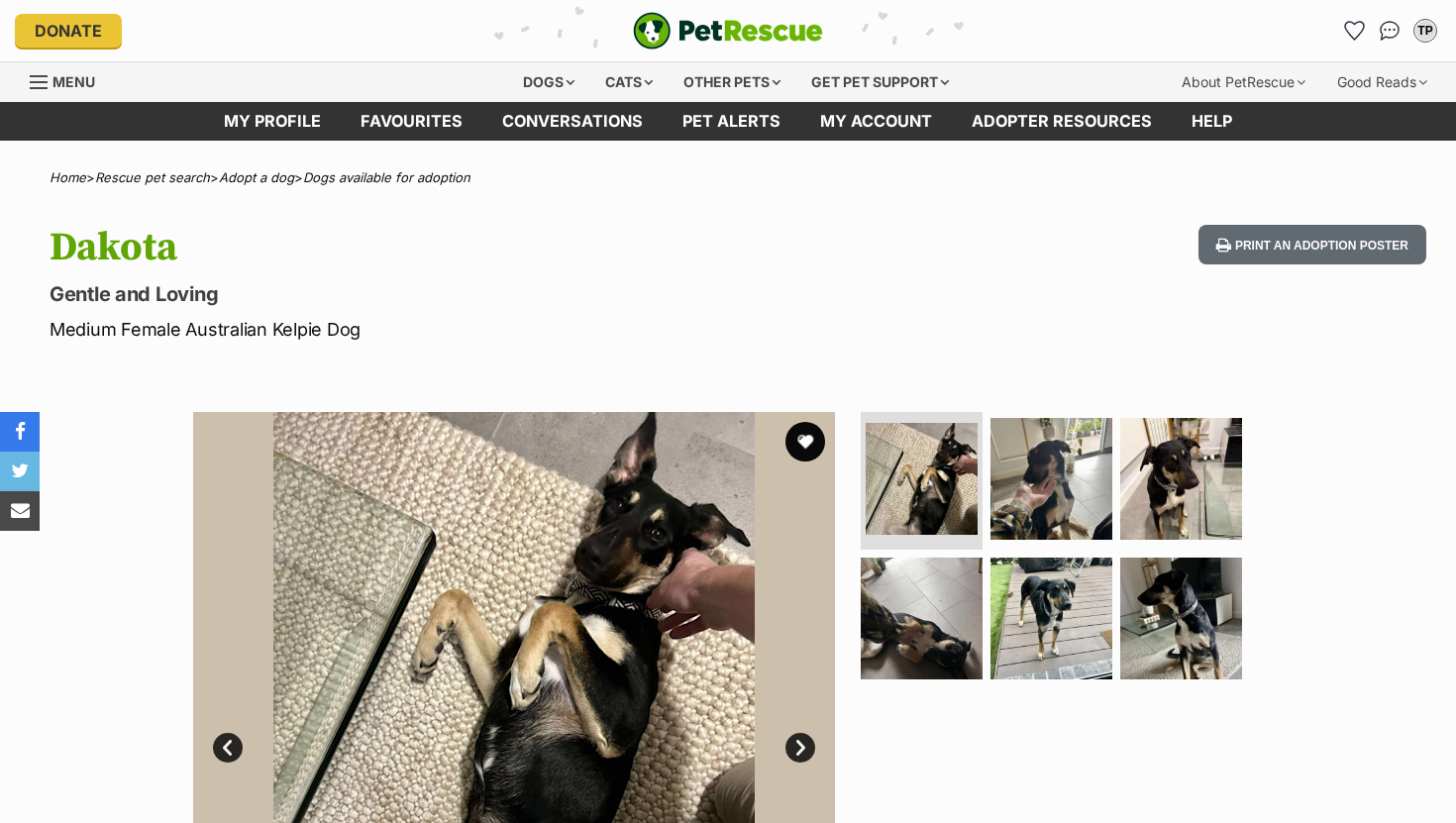 scroll, scrollTop: 0, scrollLeft: 0, axis: both 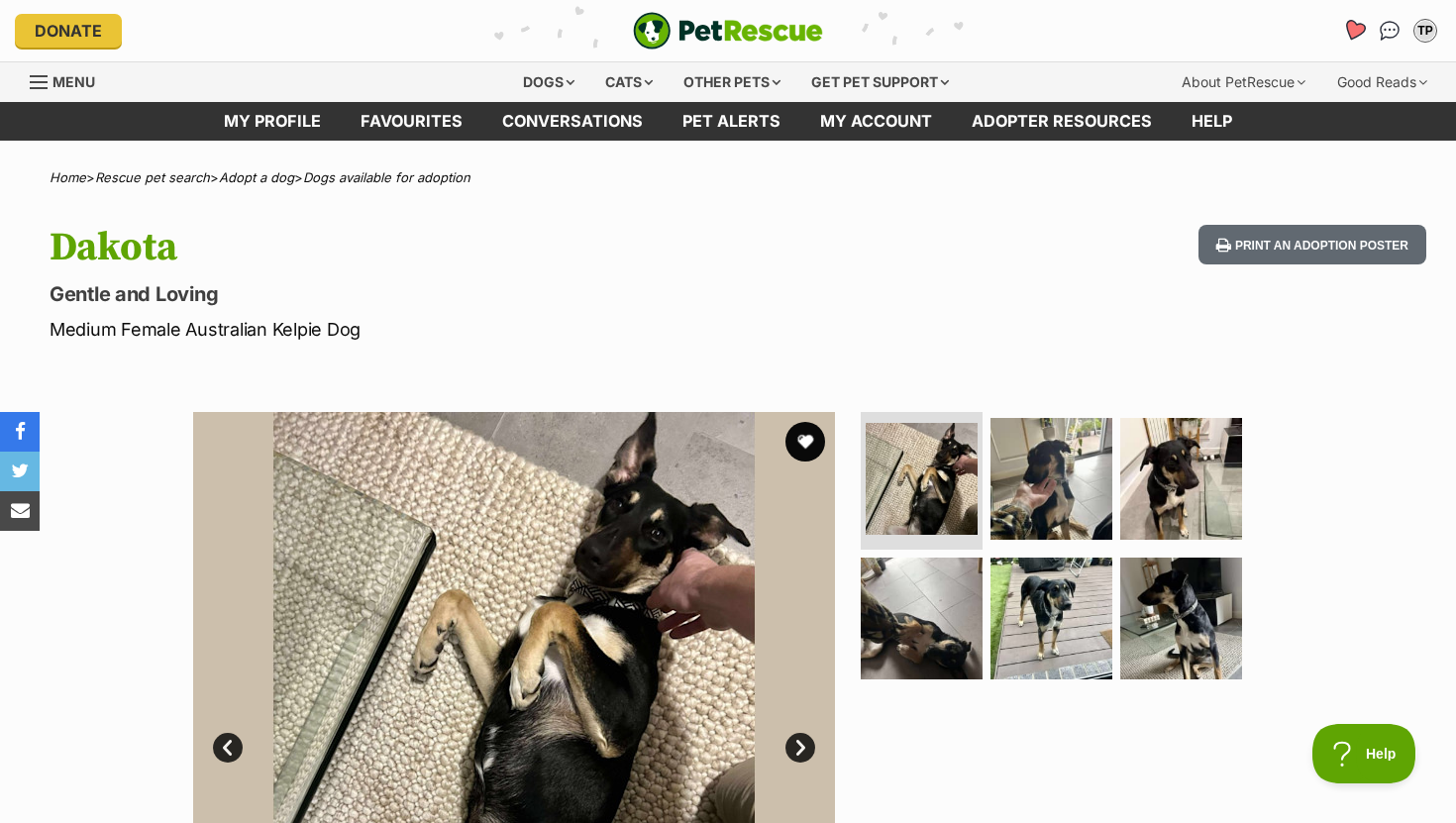 click 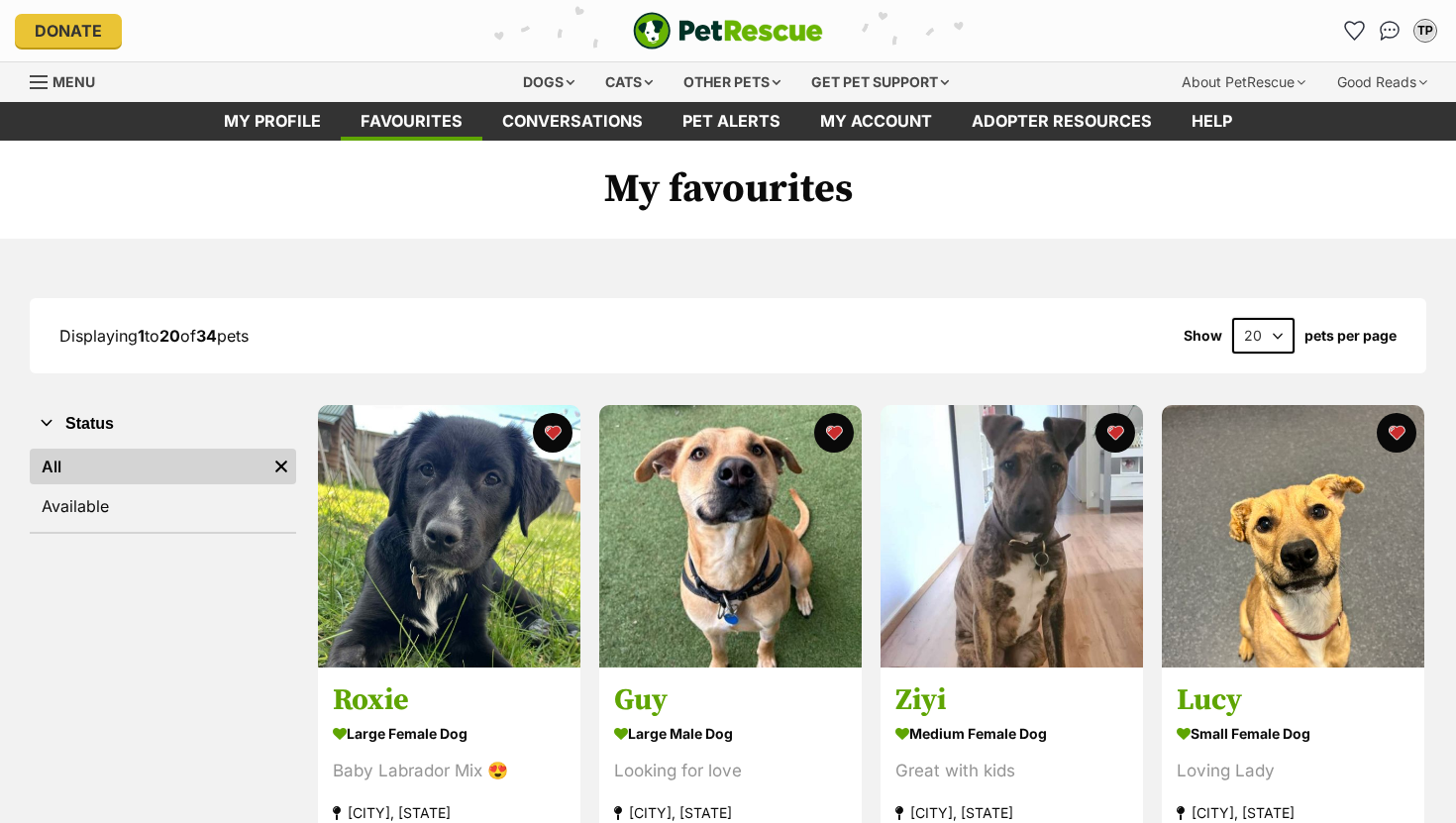 scroll, scrollTop: 0, scrollLeft: 0, axis: both 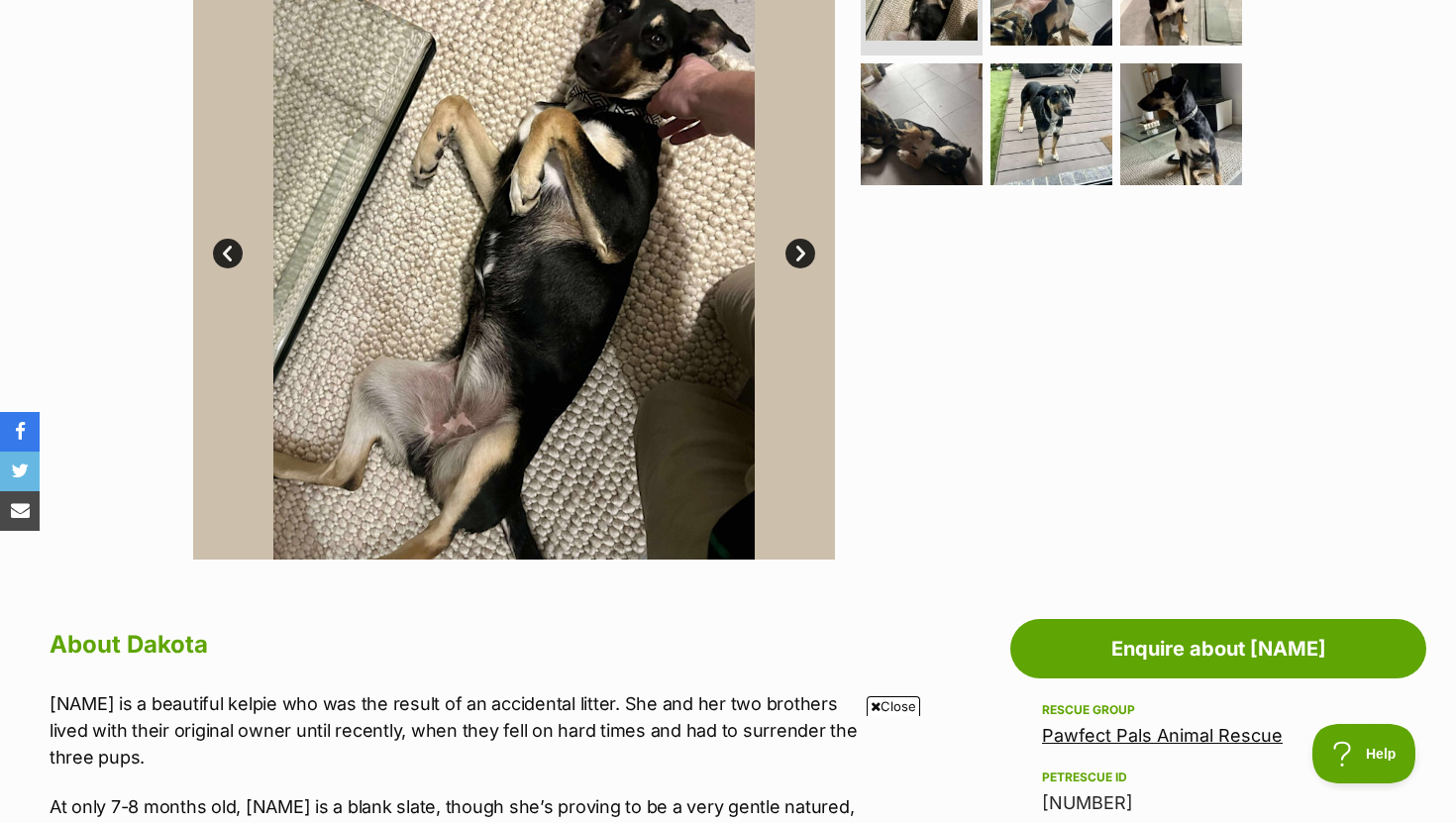 click on "Next" at bounding box center (800, 254) 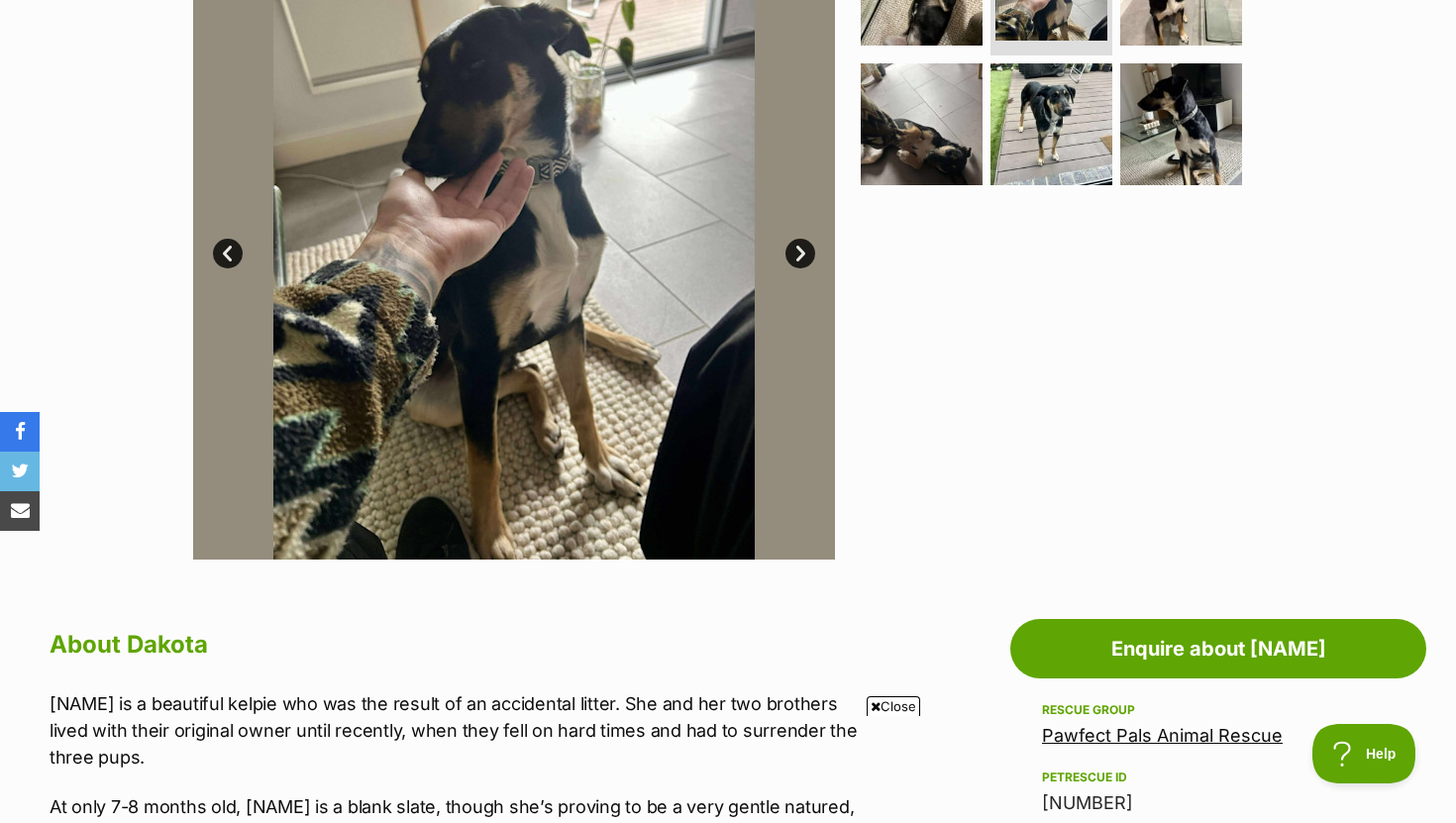 click on "Next" at bounding box center (800, 254) 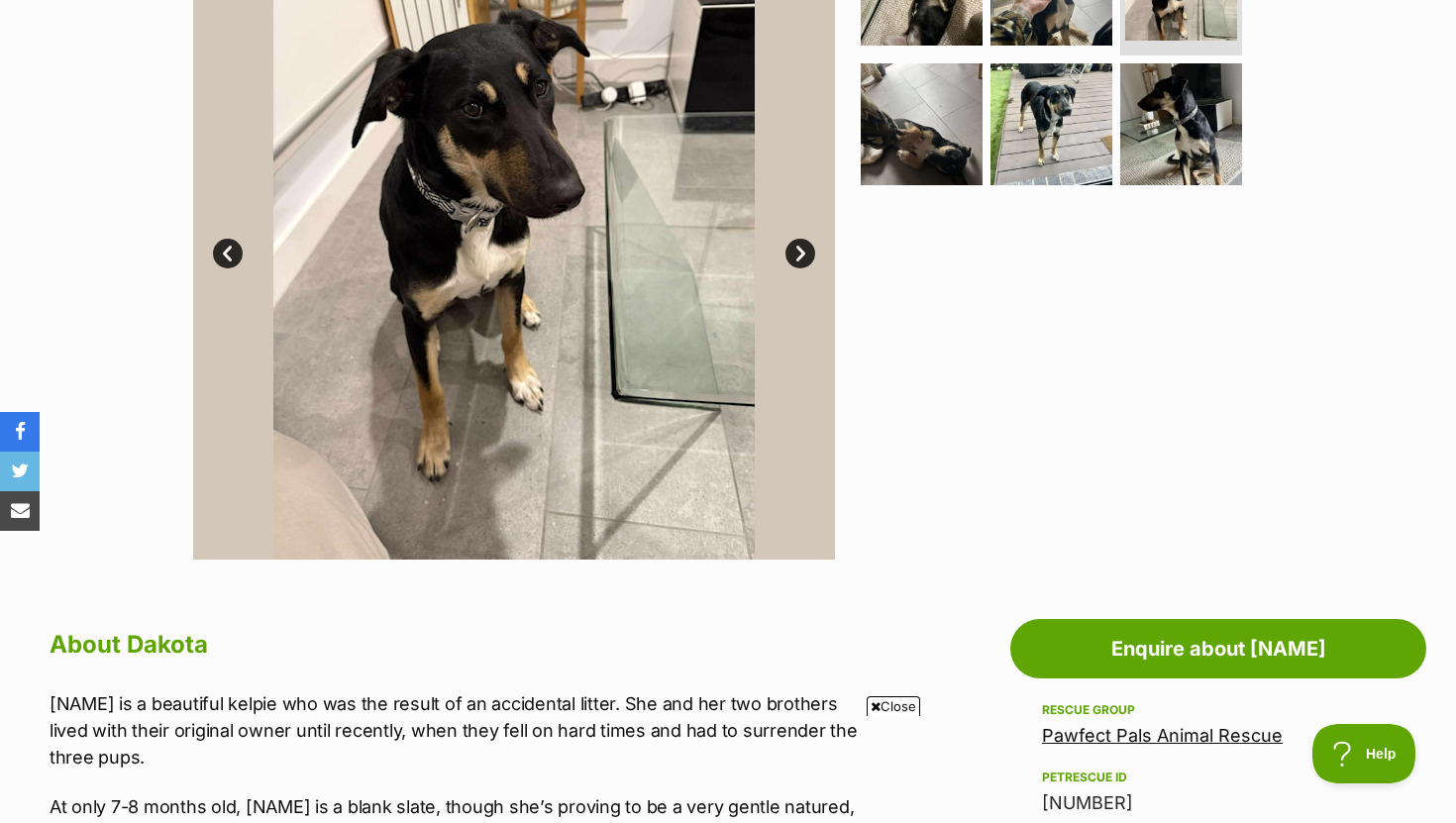 click on "Next" at bounding box center (800, 254) 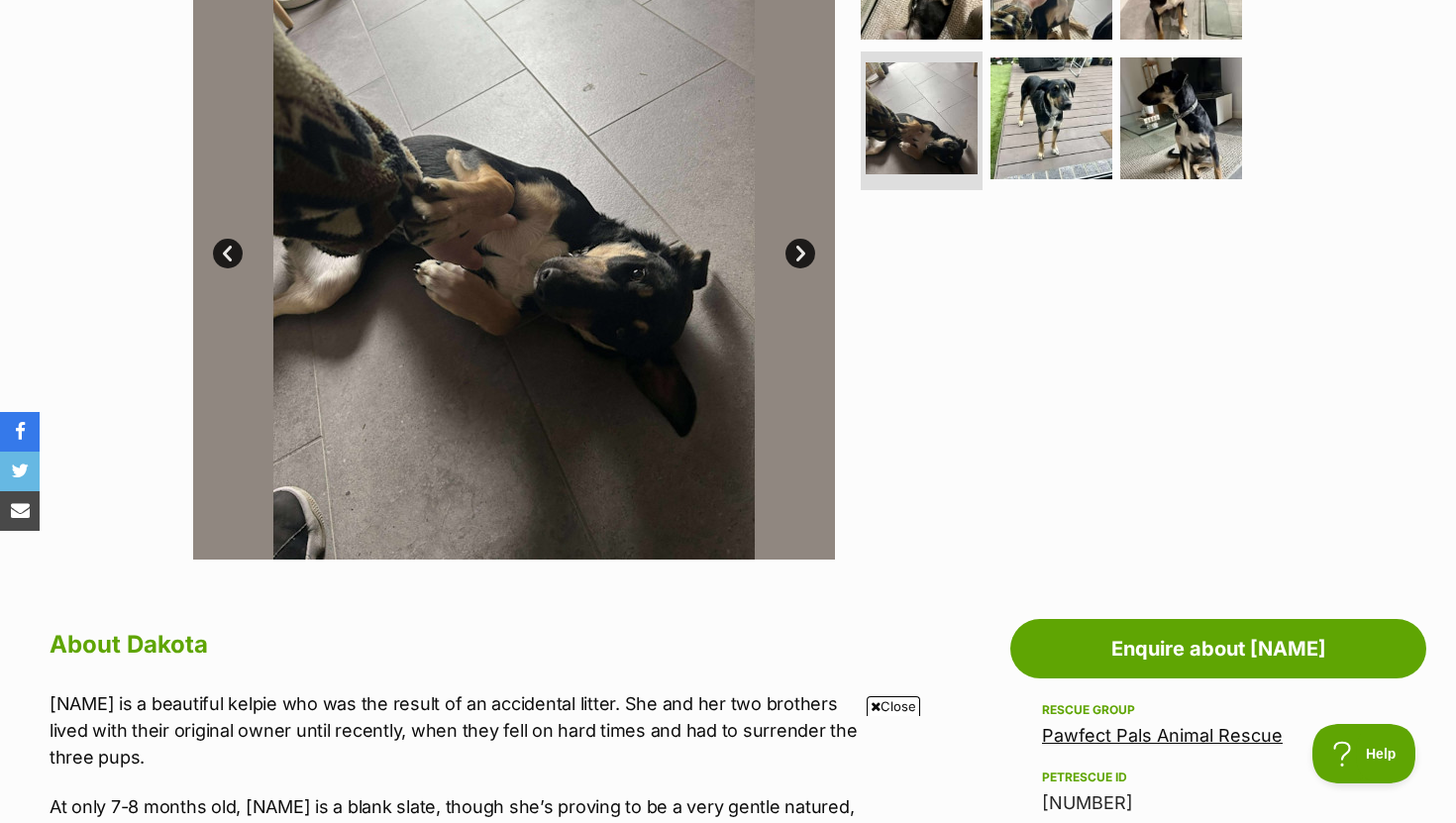 click on "Next" at bounding box center (800, 254) 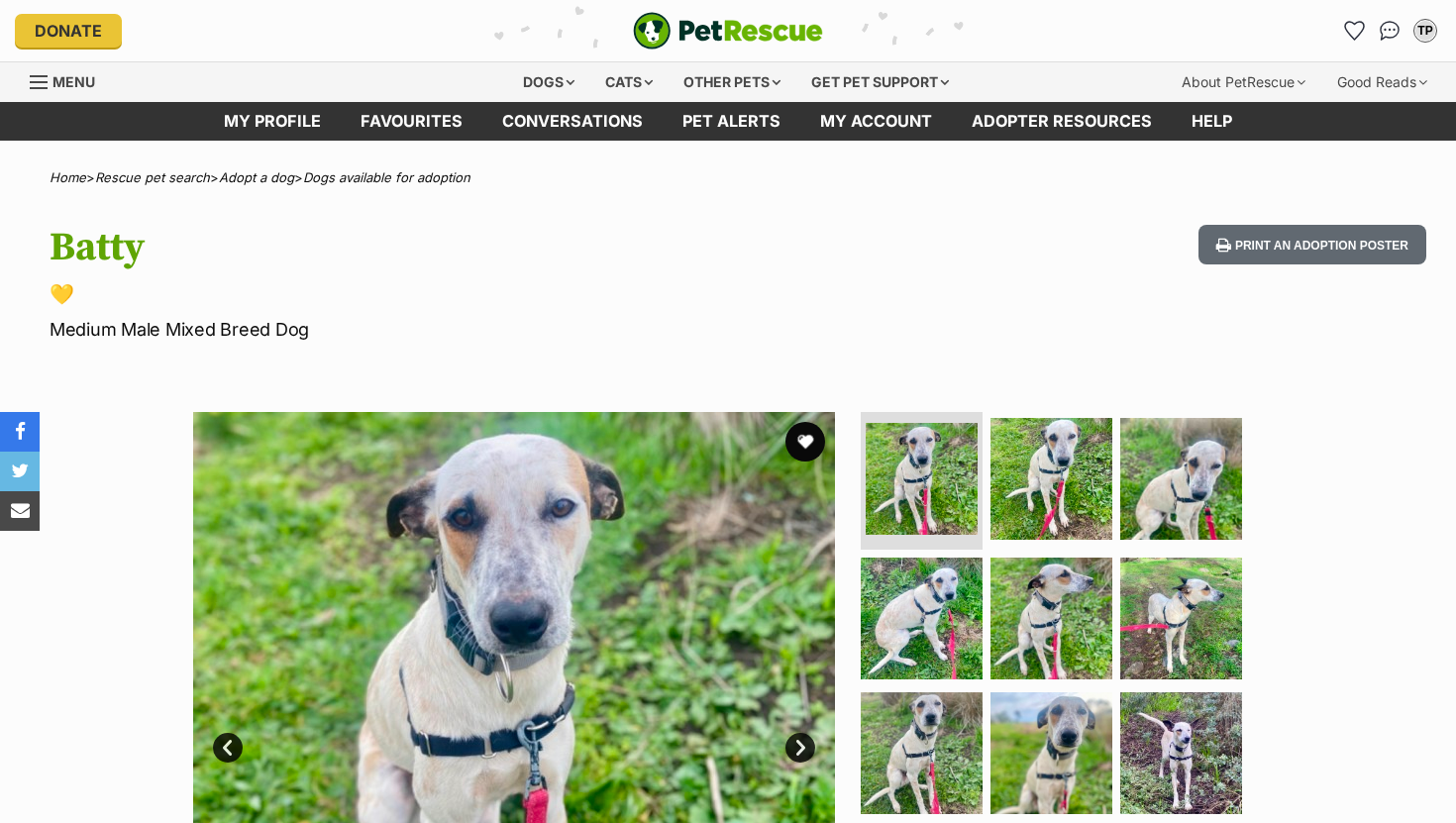 scroll, scrollTop: 0, scrollLeft: 0, axis: both 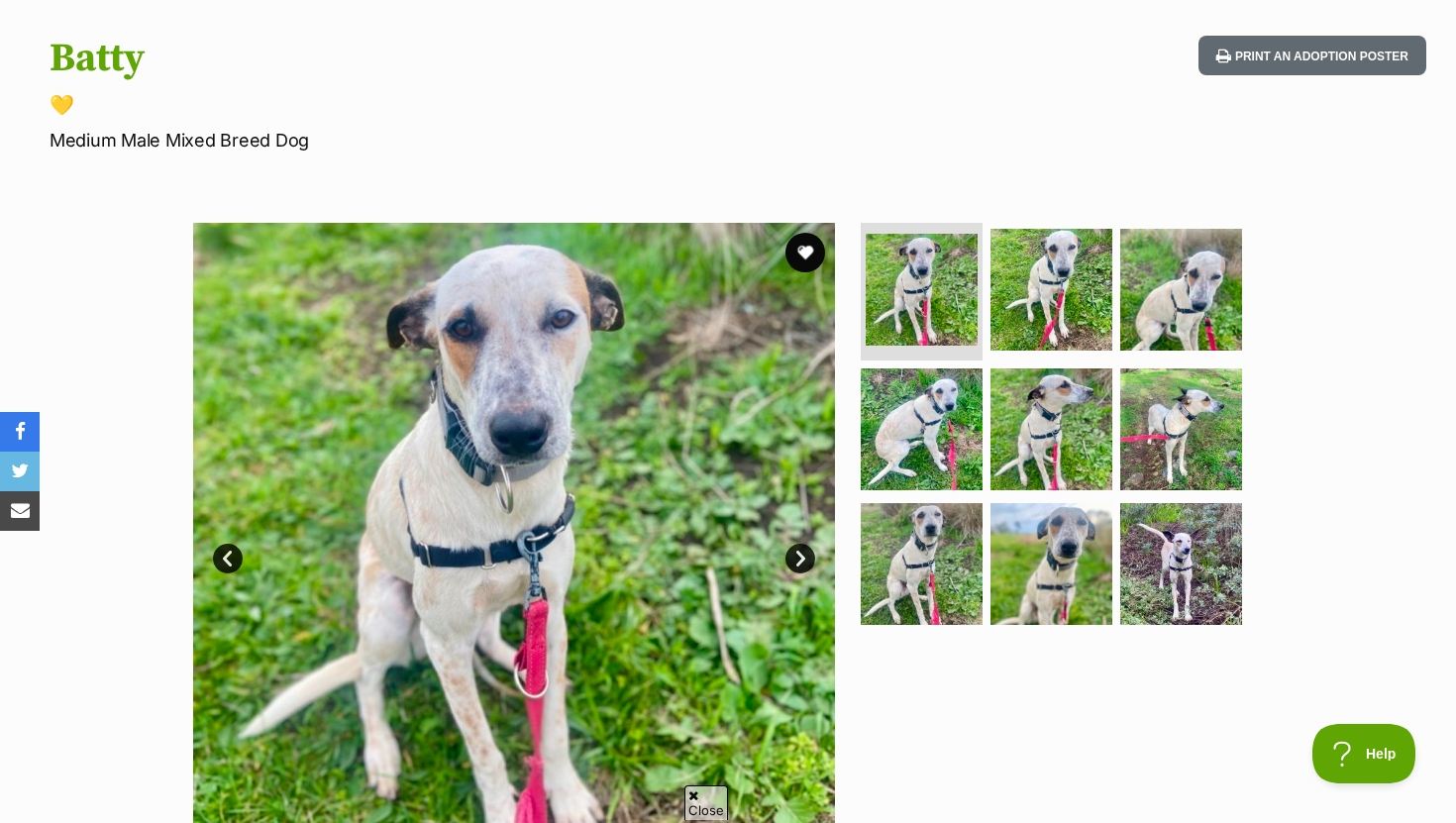 click on "Next" at bounding box center [800, 559] 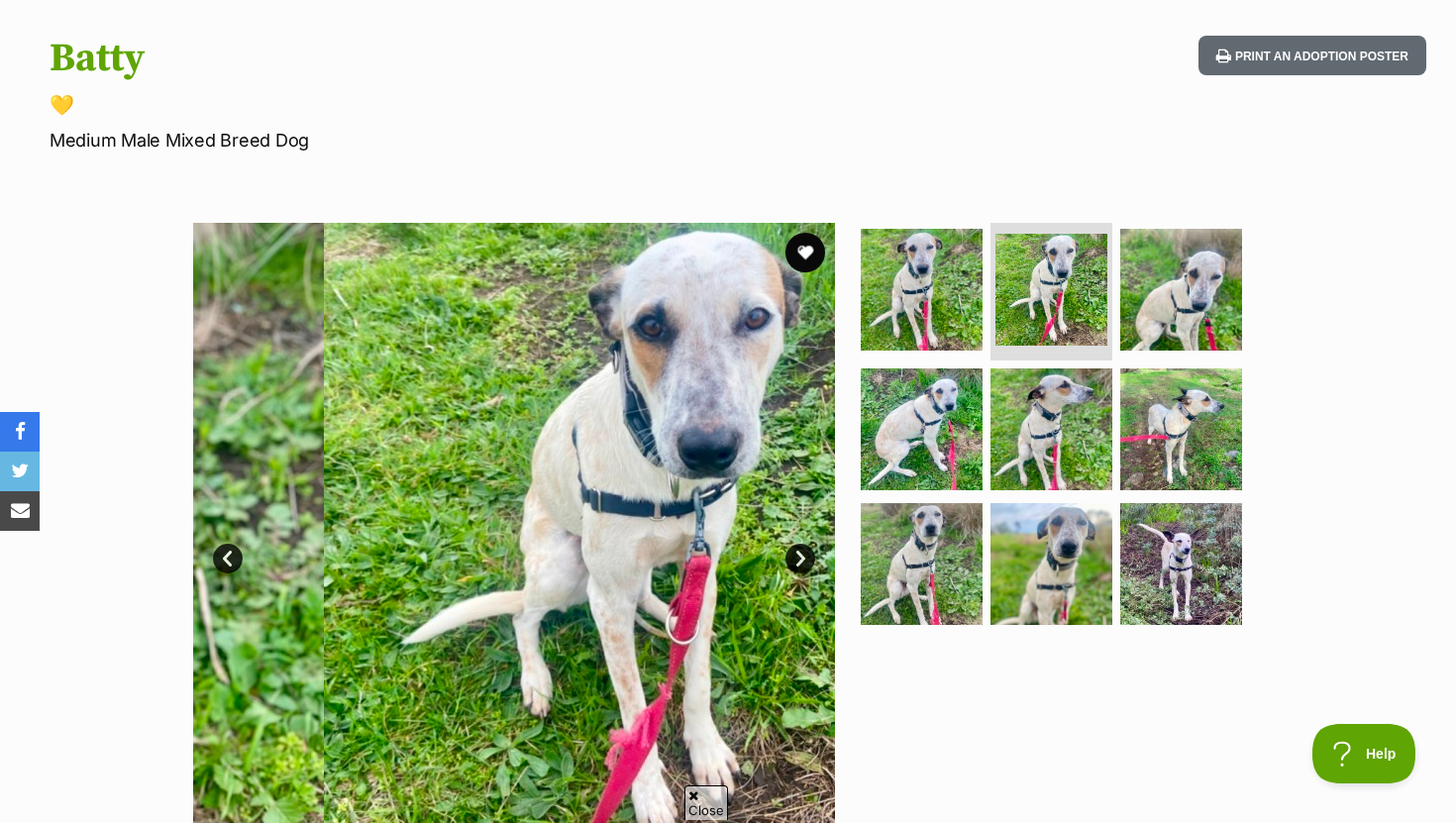 scroll, scrollTop: 0, scrollLeft: 0, axis: both 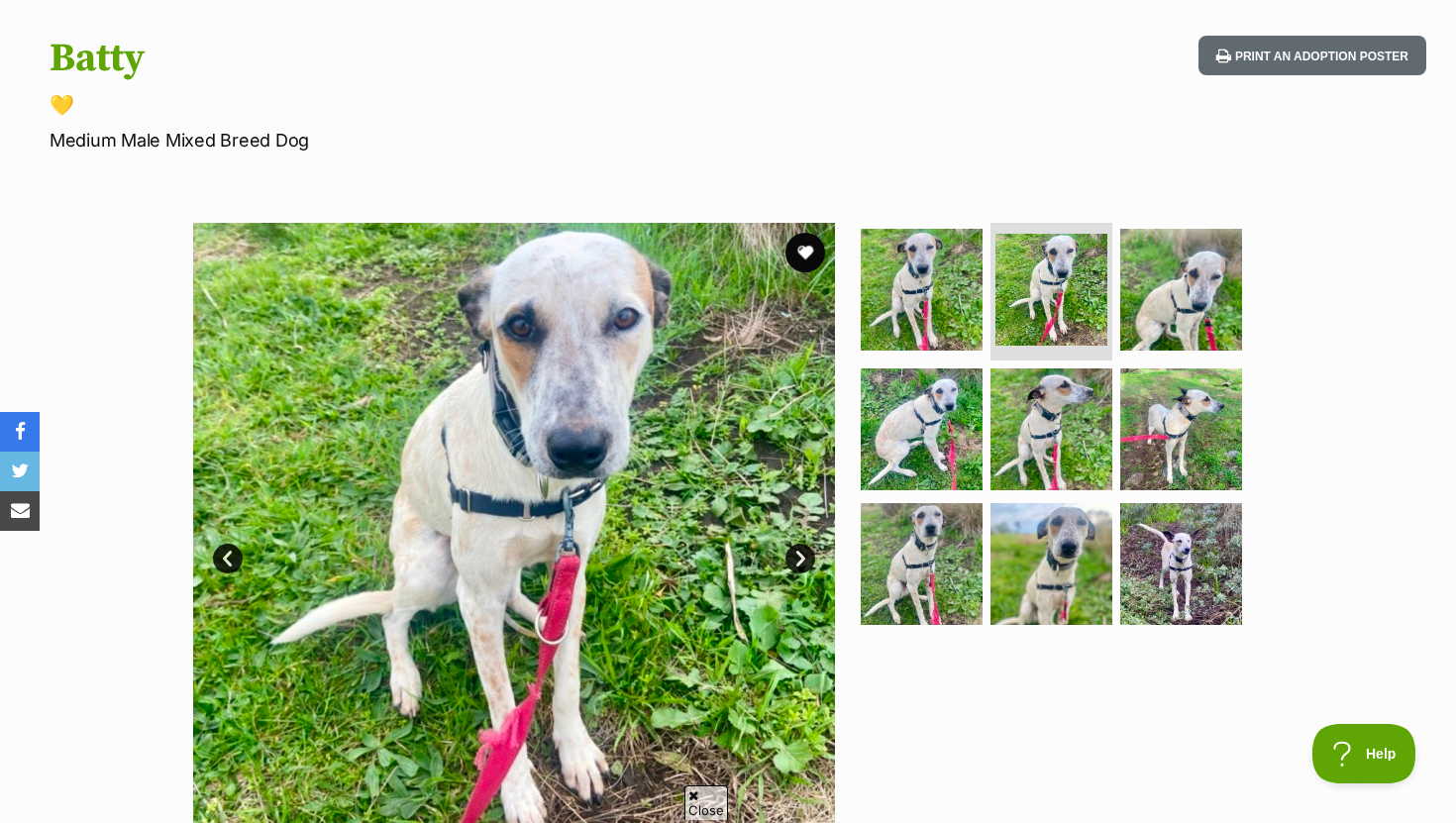 click on "Next" at bounding box center [800, 559] 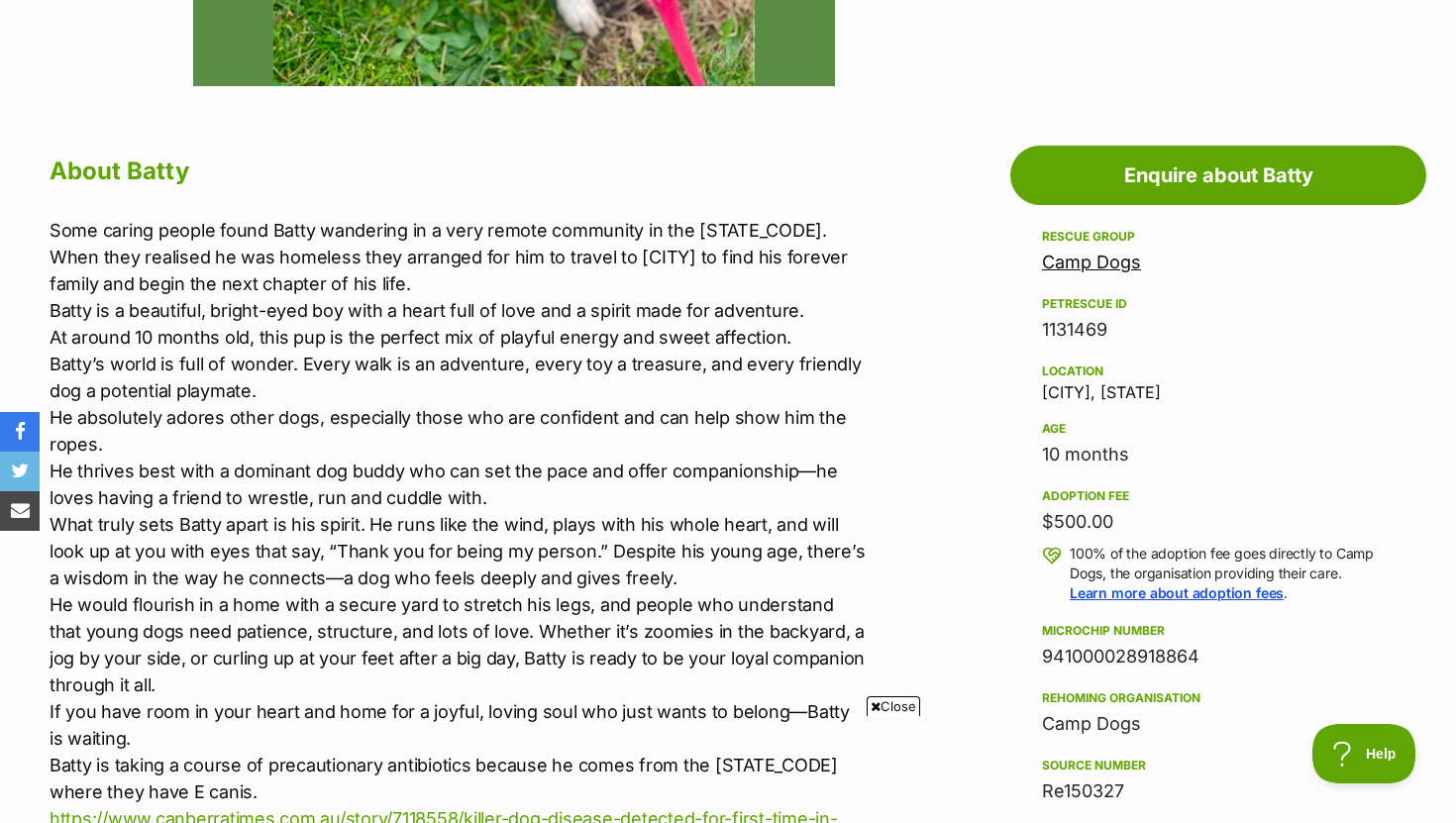 scroll, scrollTop: 0, scrollLeft: 0, axis: both 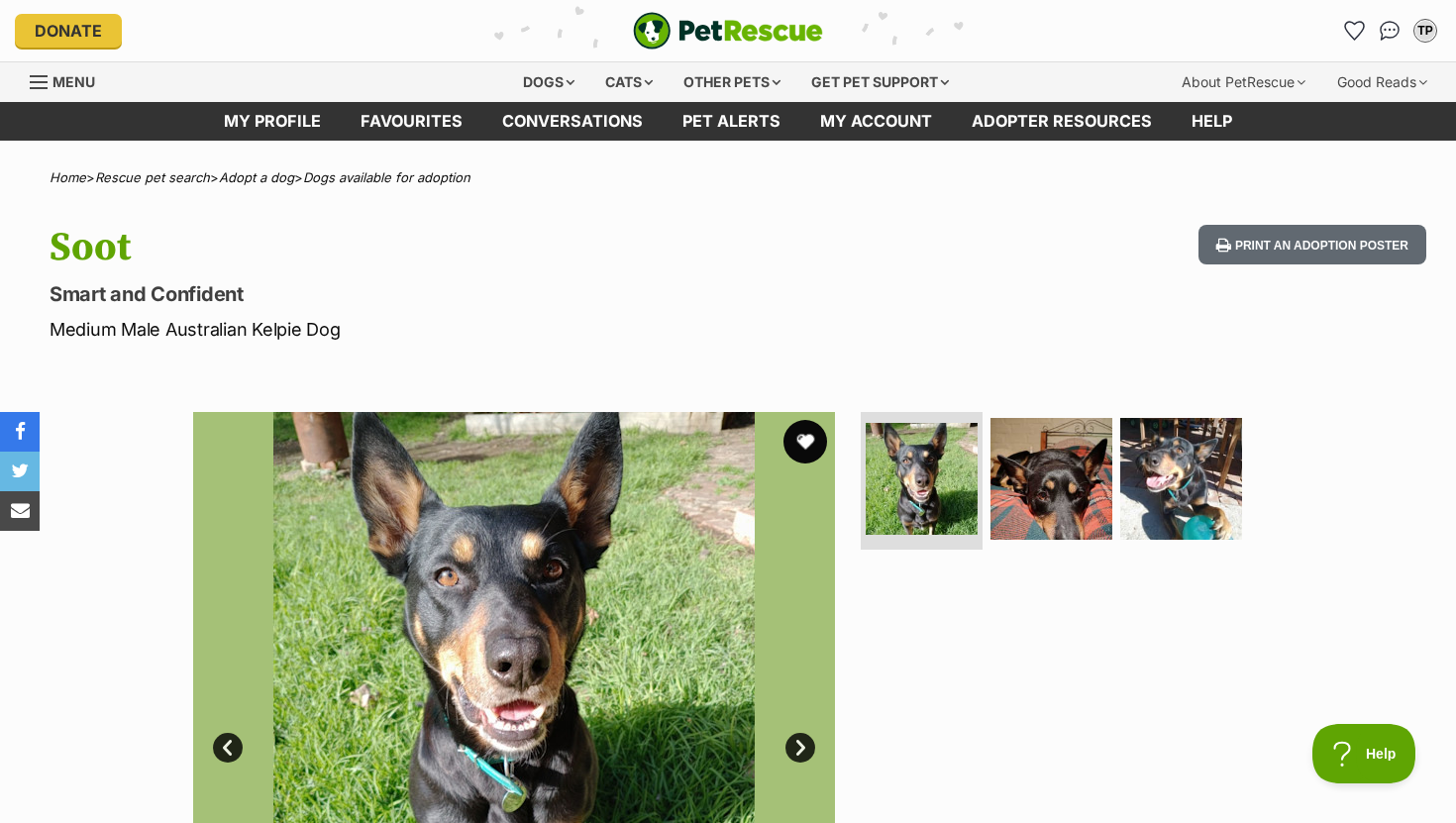 click at bounding box center [805, 442] 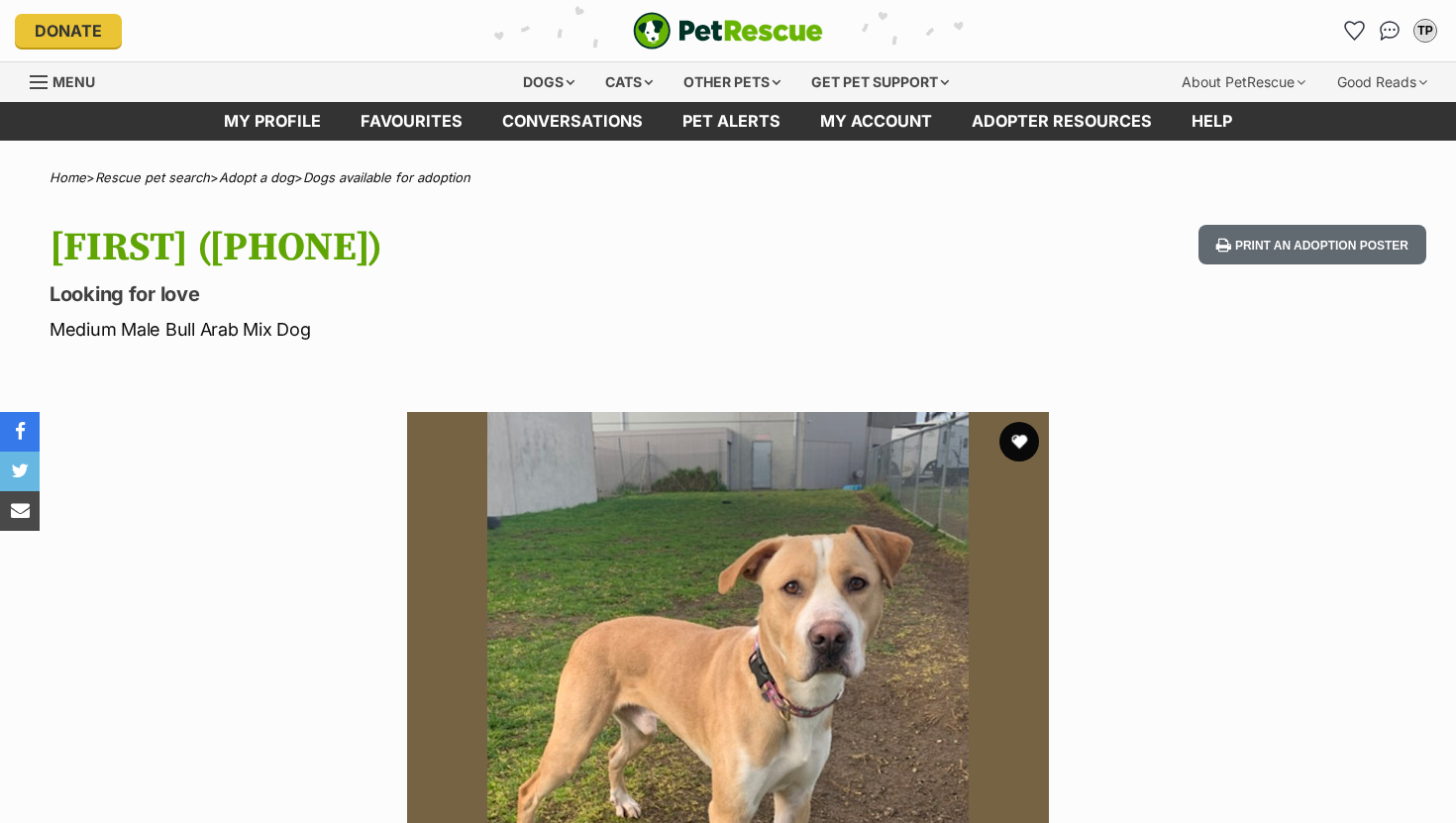 scroll, scrollTop: 0, scrollLeft: 0, axis: both 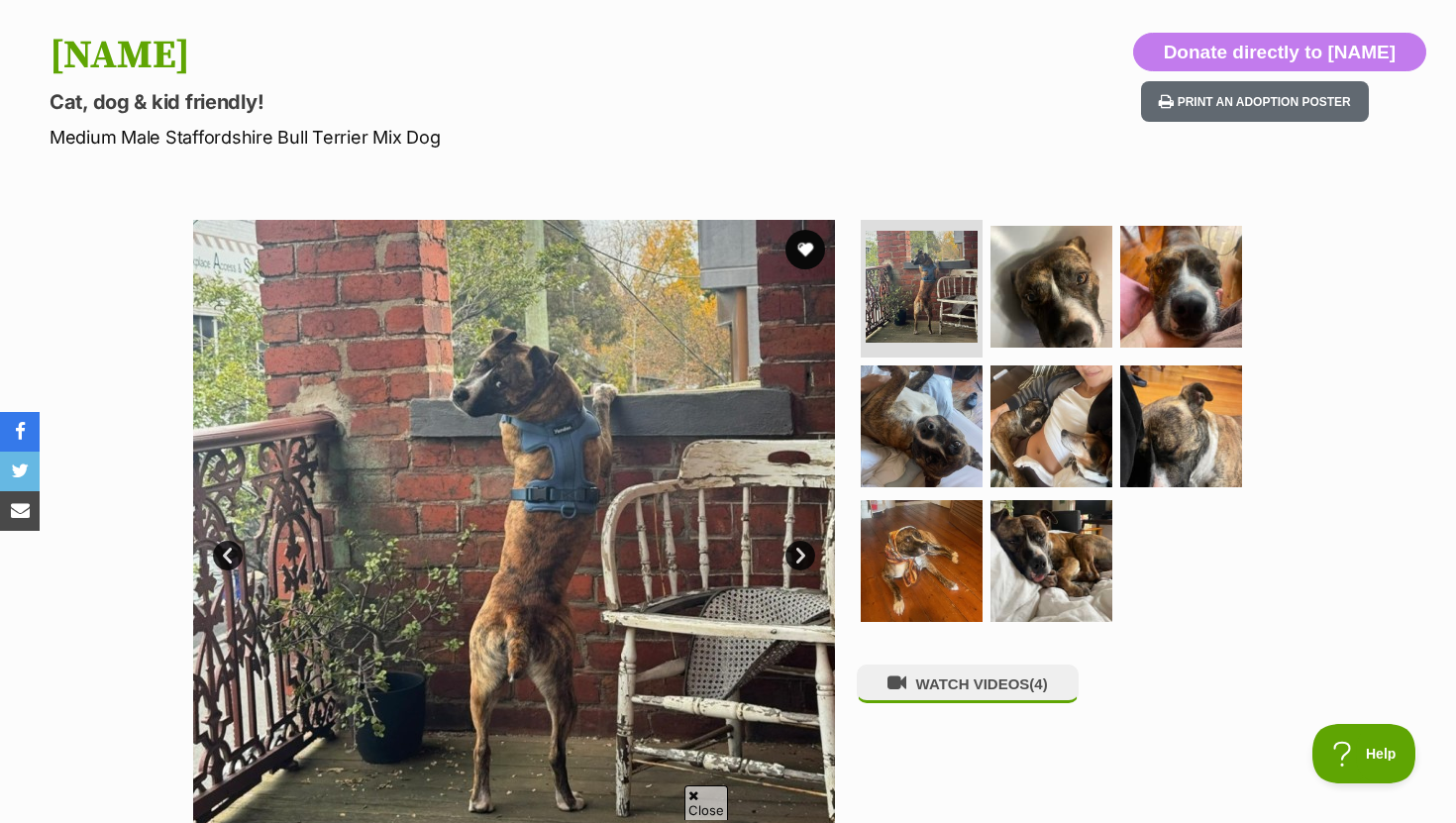 click on "Next" at bounding box center (800, 556) 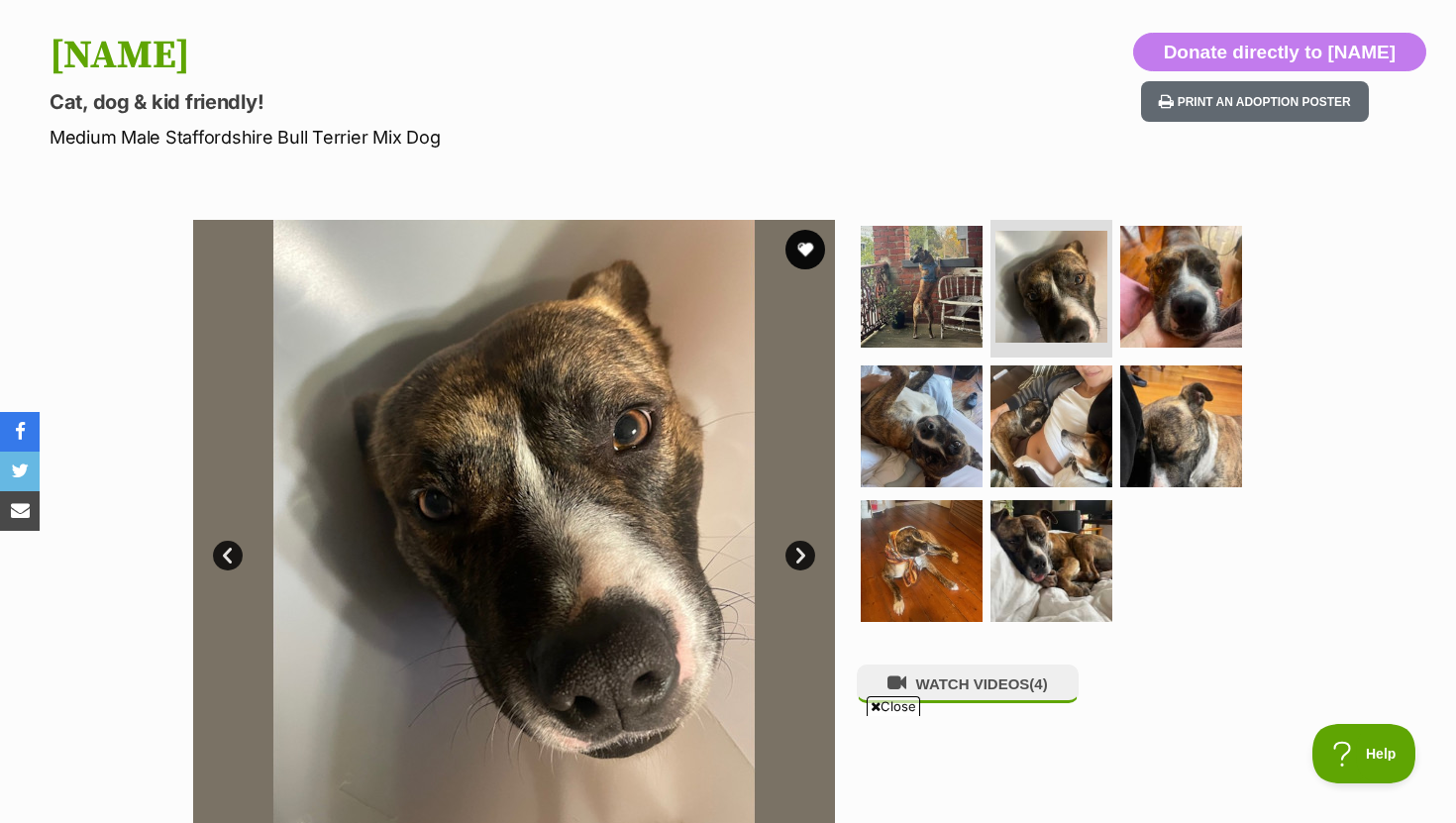 scroll, scrollTop: 0, scrollLeft: 0, axis: both 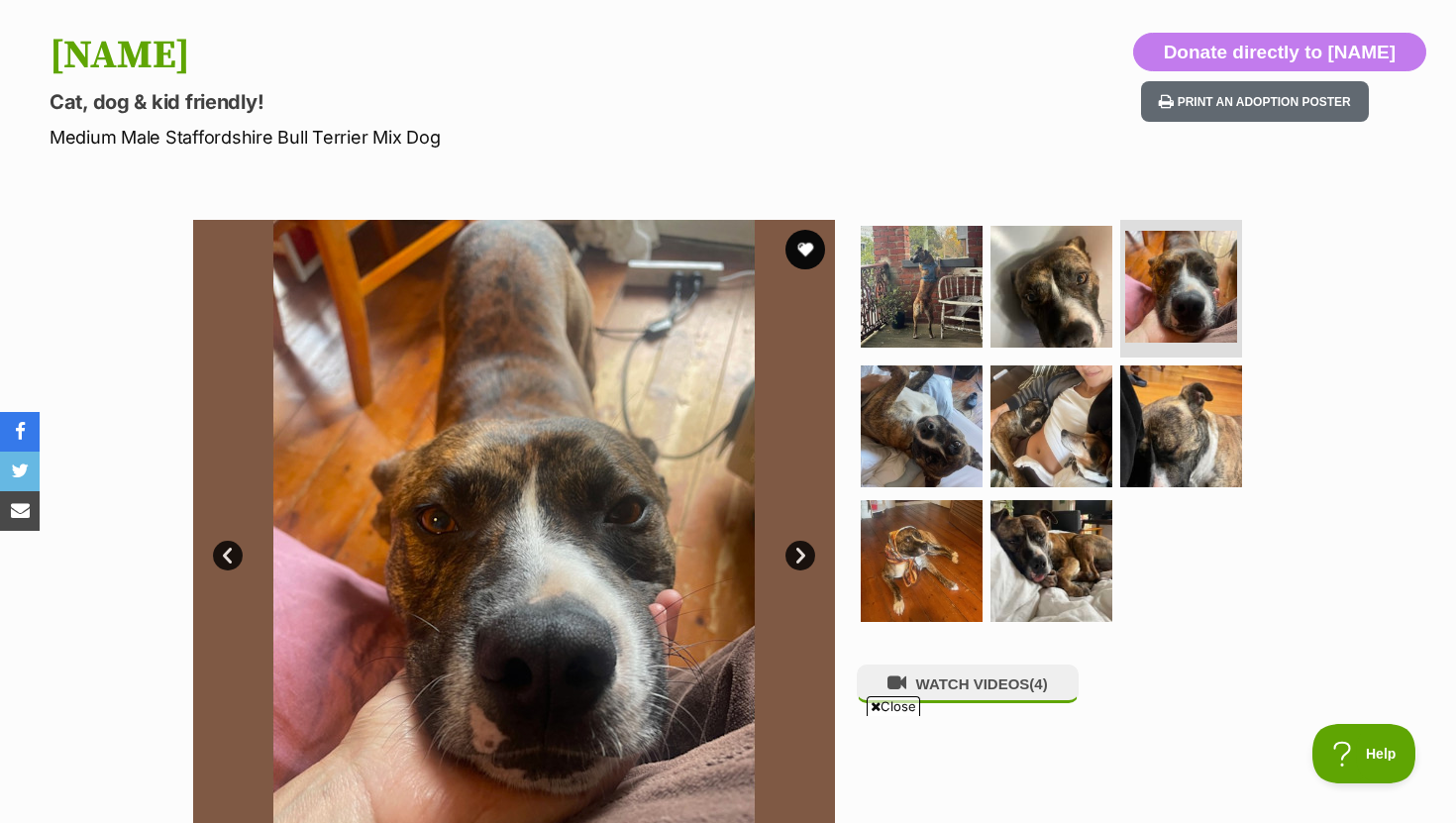 click on "Next" at bounding box center (800, 556) 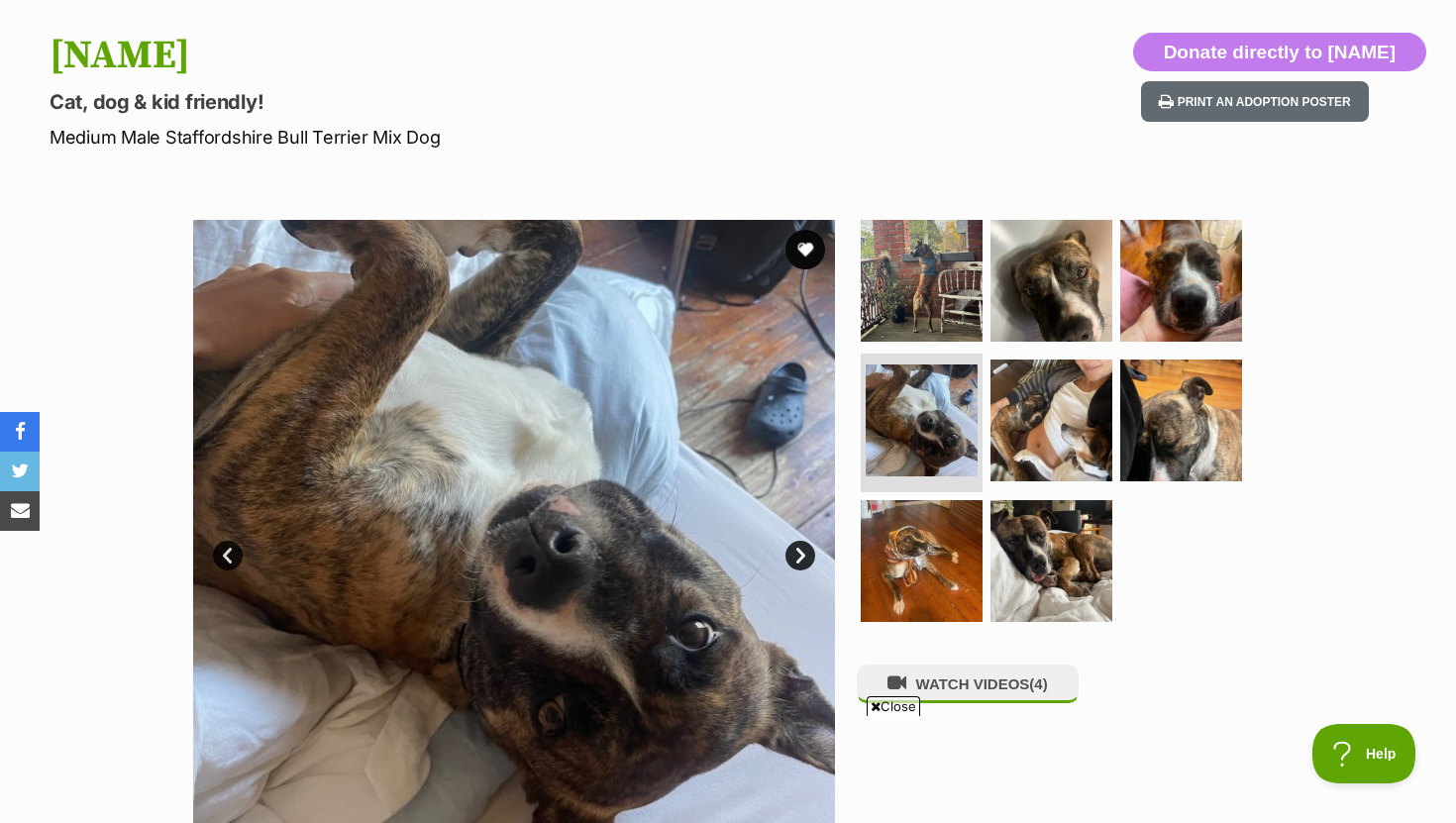 click on "Next" at bounding box center (800, 556) 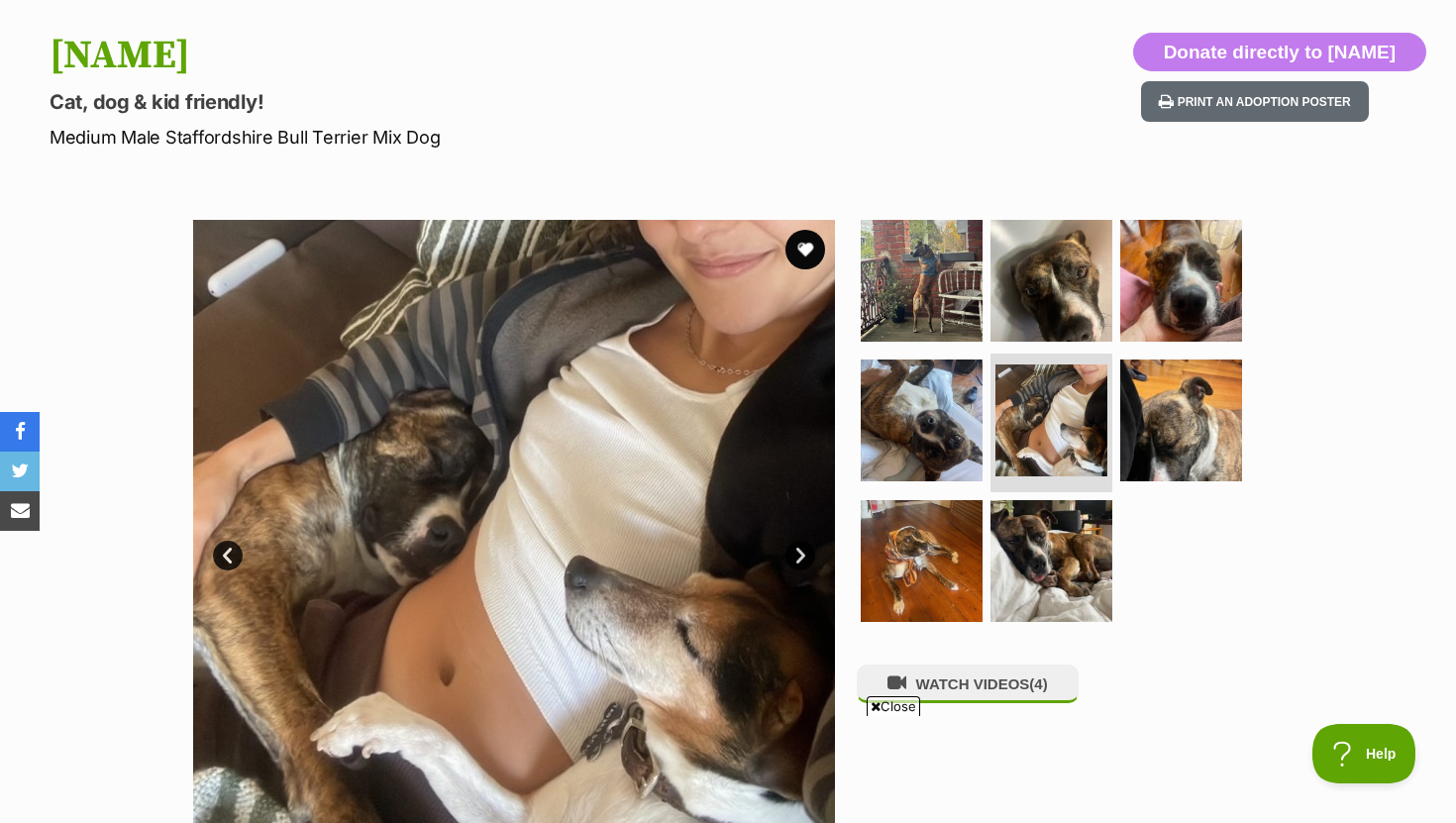 click on "Next" at bounding box center (800, 556) 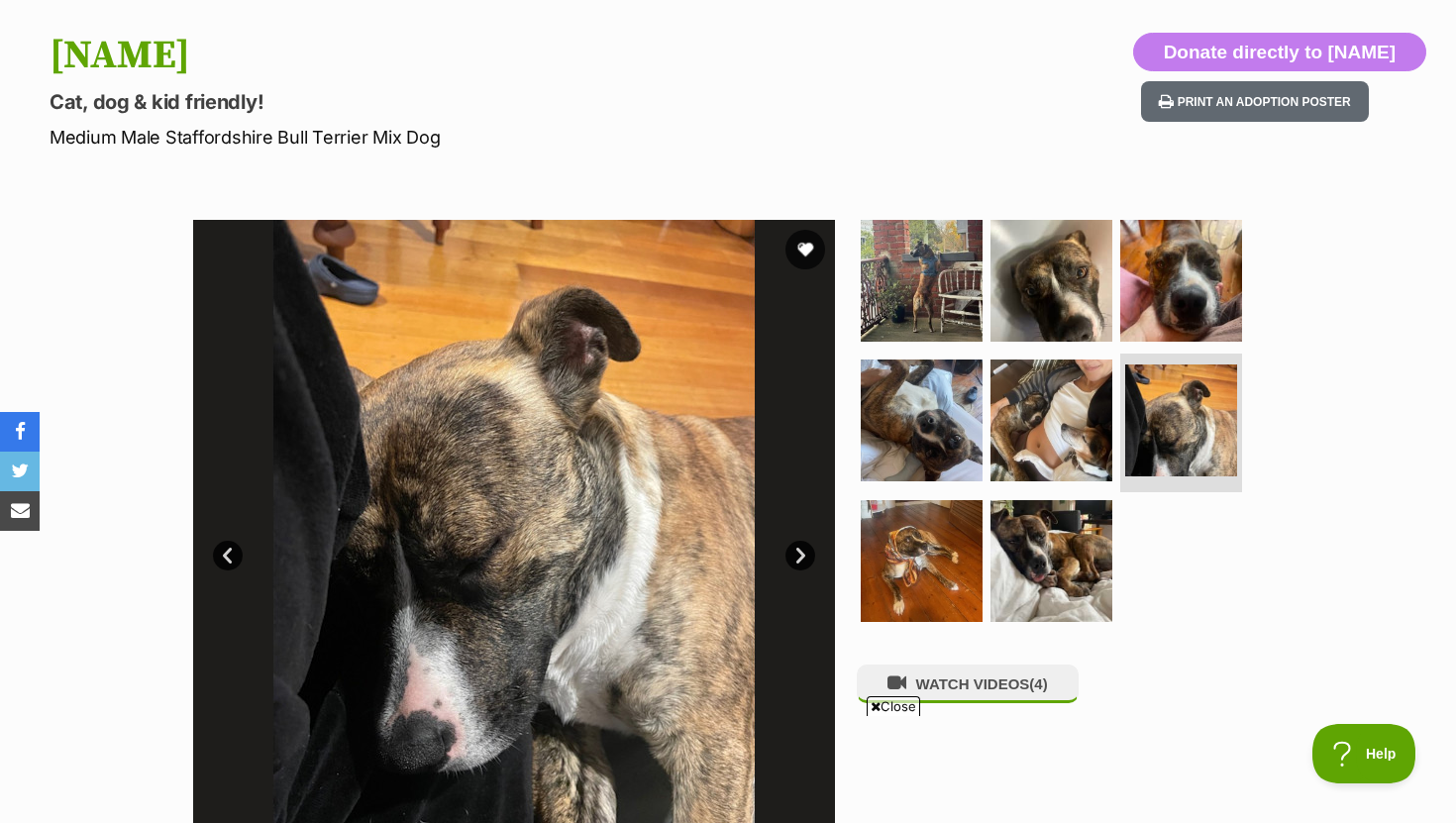 click on "Next" at bounding box center (800, 556) 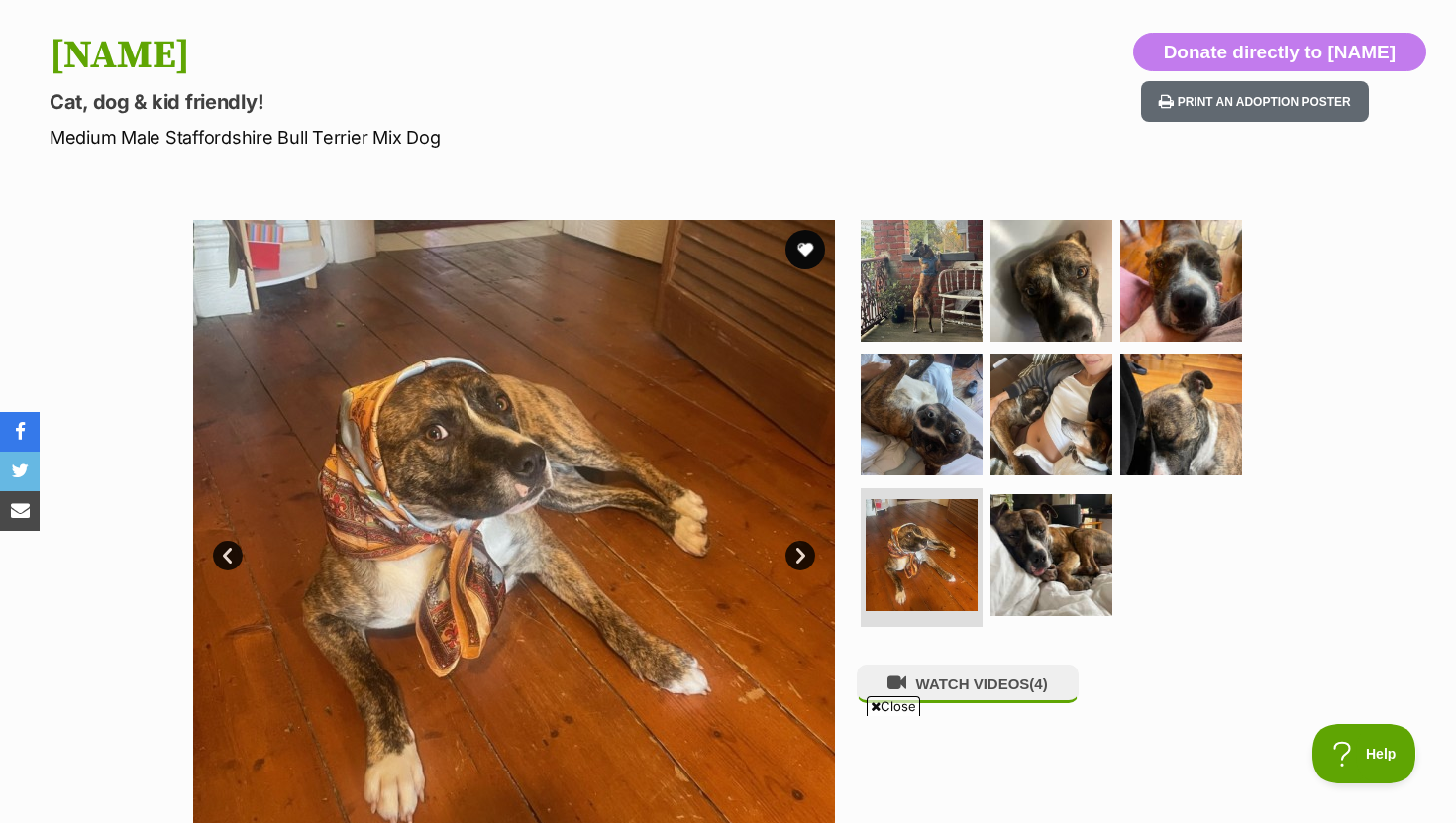 click on "Next" at bounding box center (800, 556) 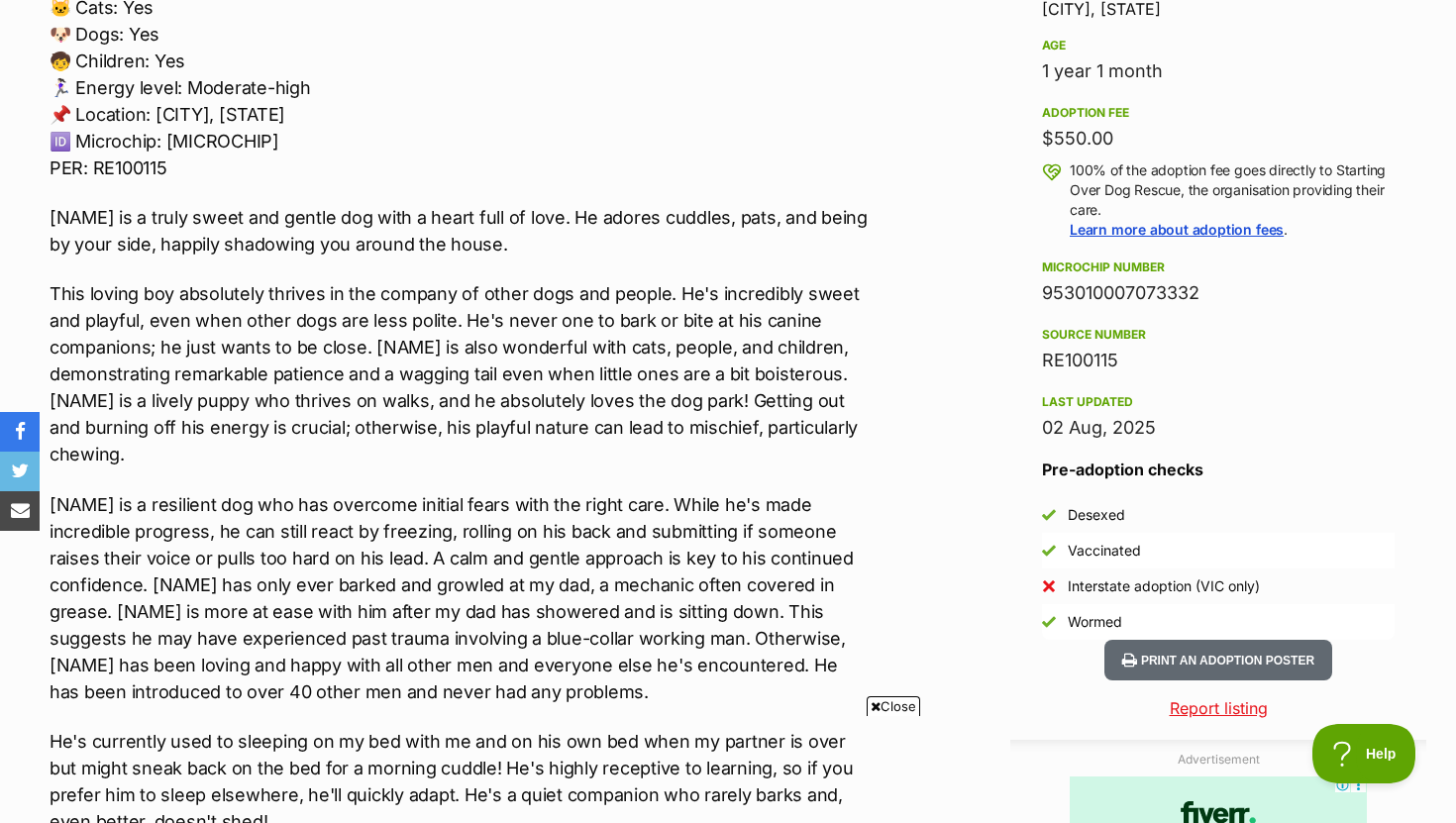 scroll, scrollTop: 1353, scrollLeft: 0, axis: vertical 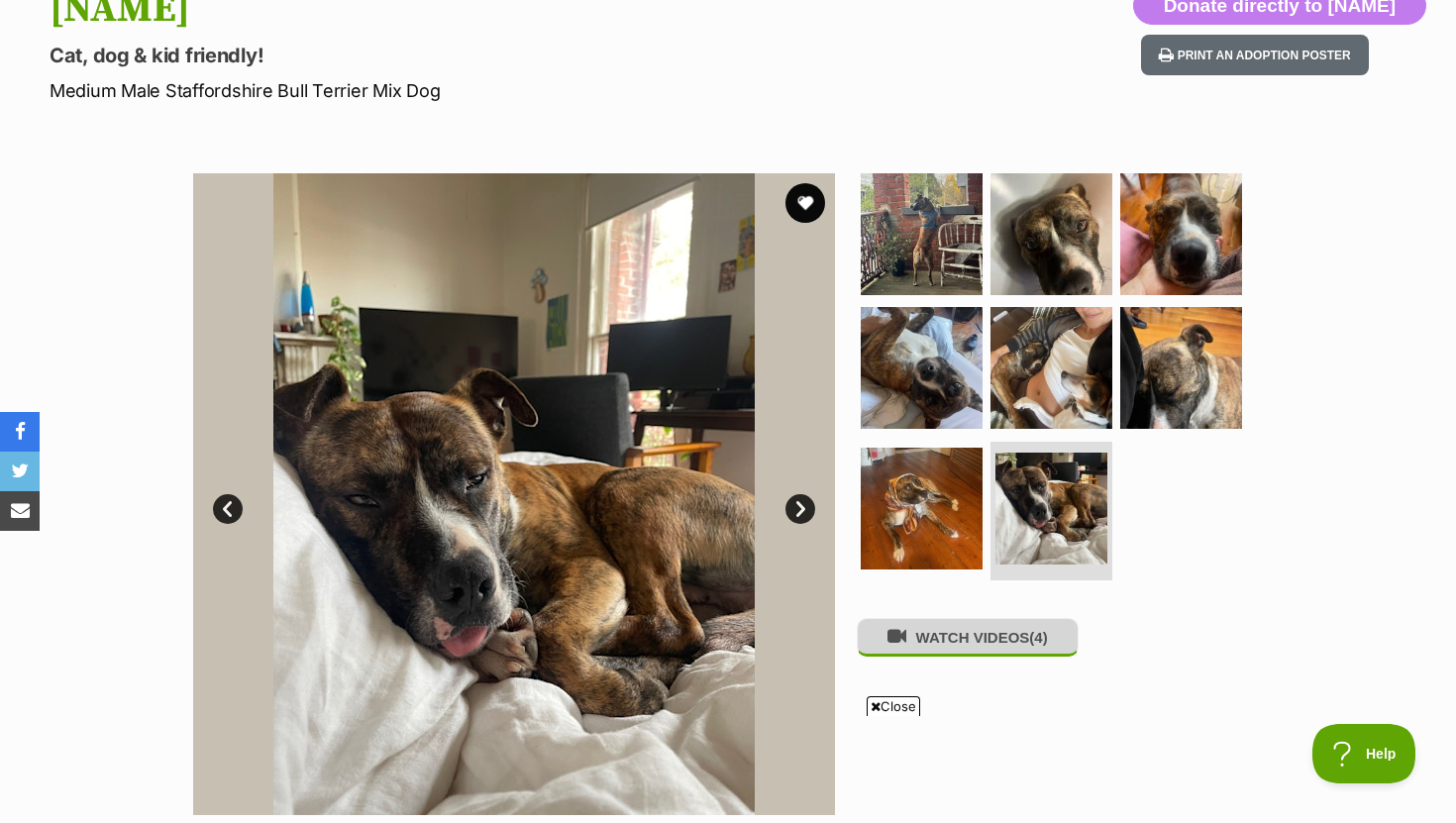 click on "WATCH VIDEOS
(4)" at bounding box center [968, 637] 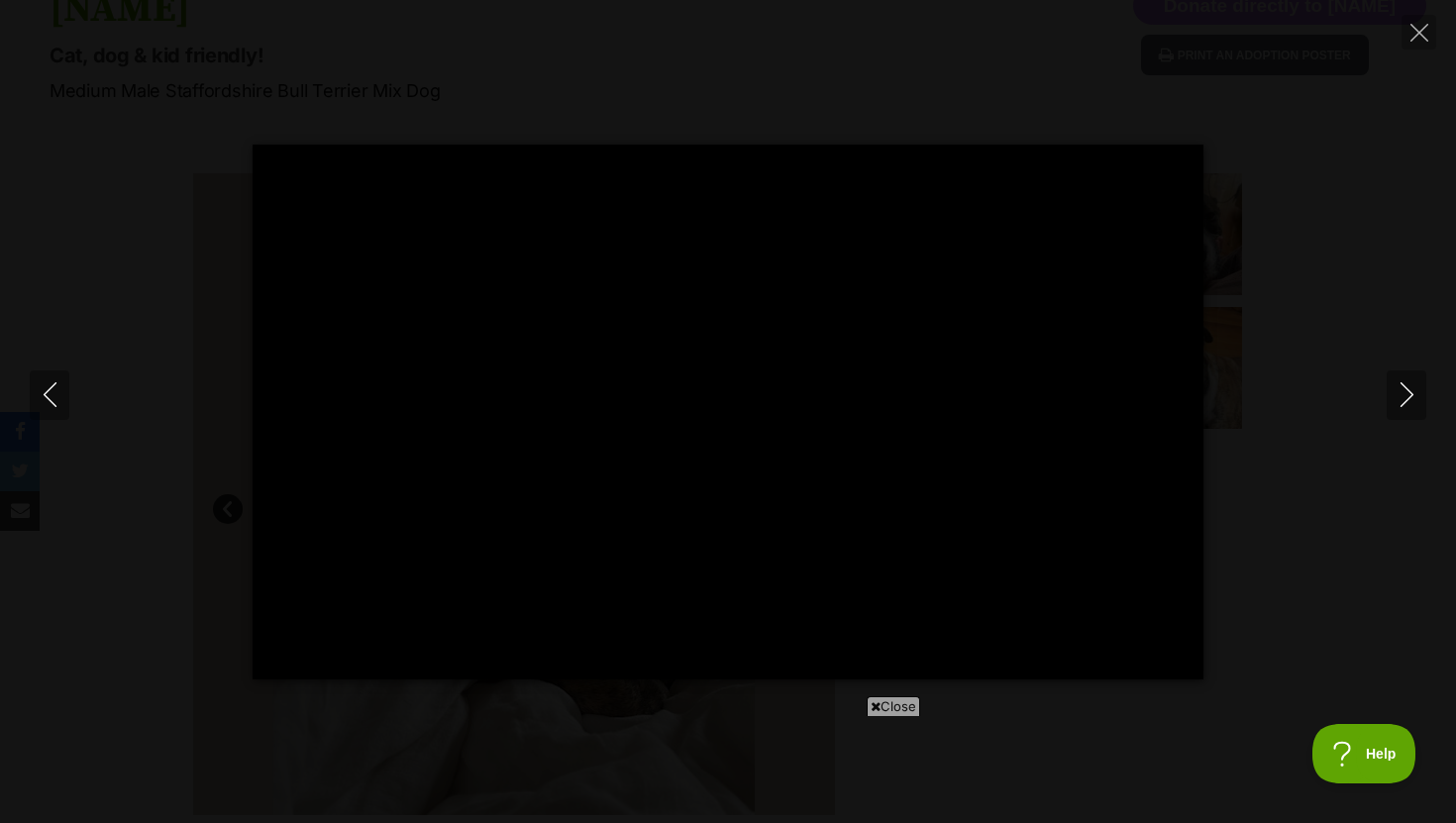 type on "100" 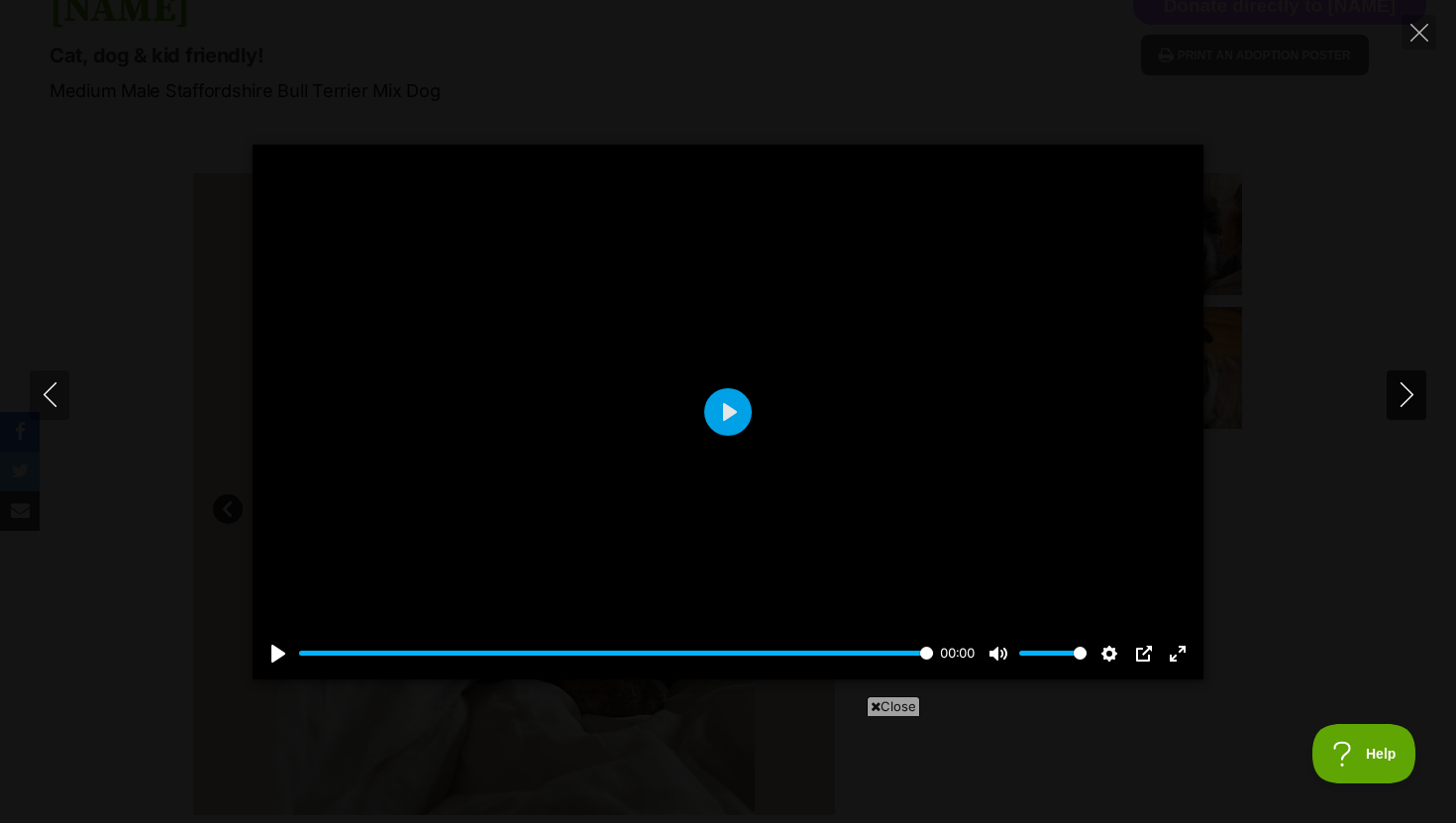 click 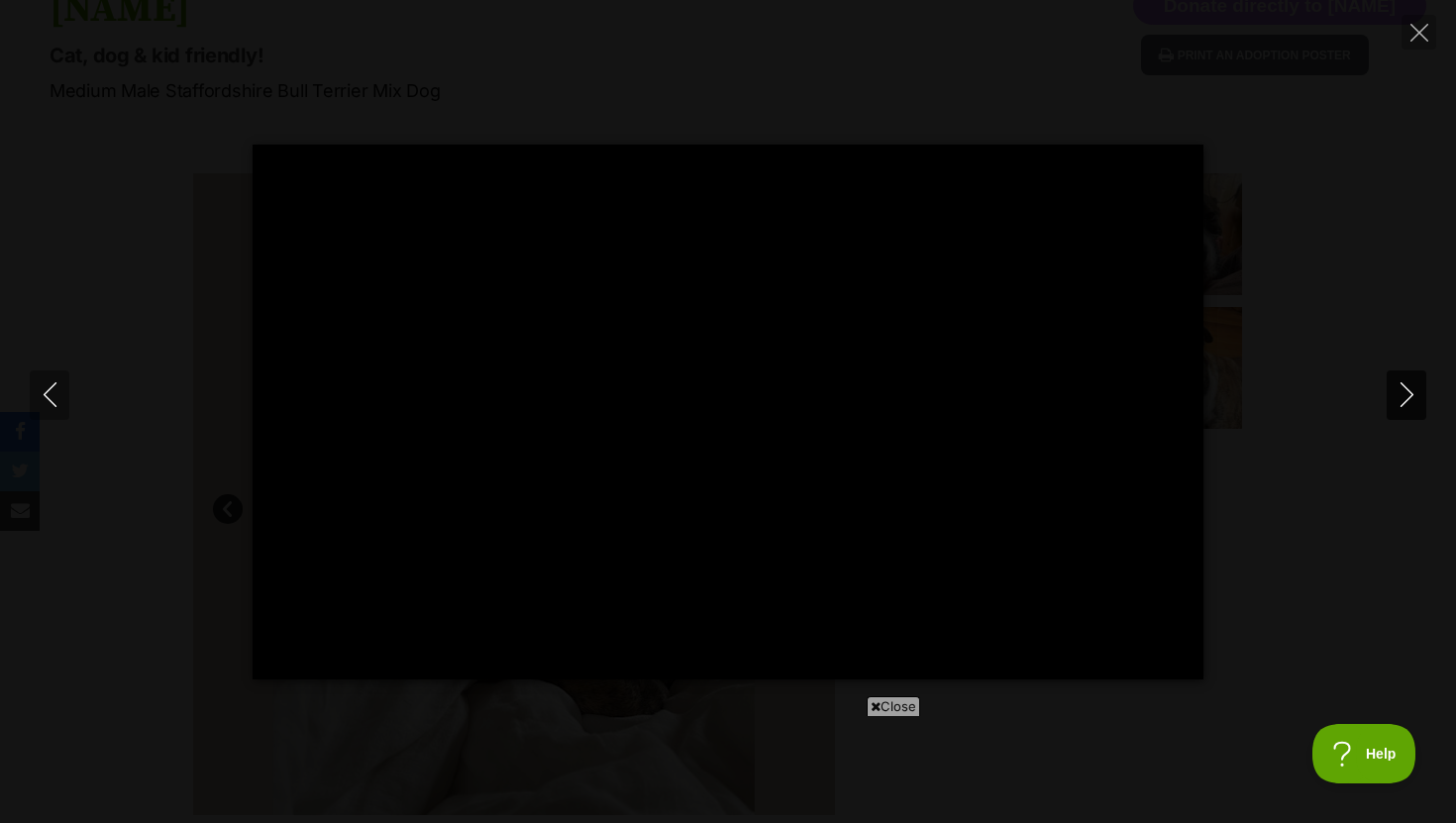 scroll, scrollTop: 0, scrollLeft: 0, axis: both 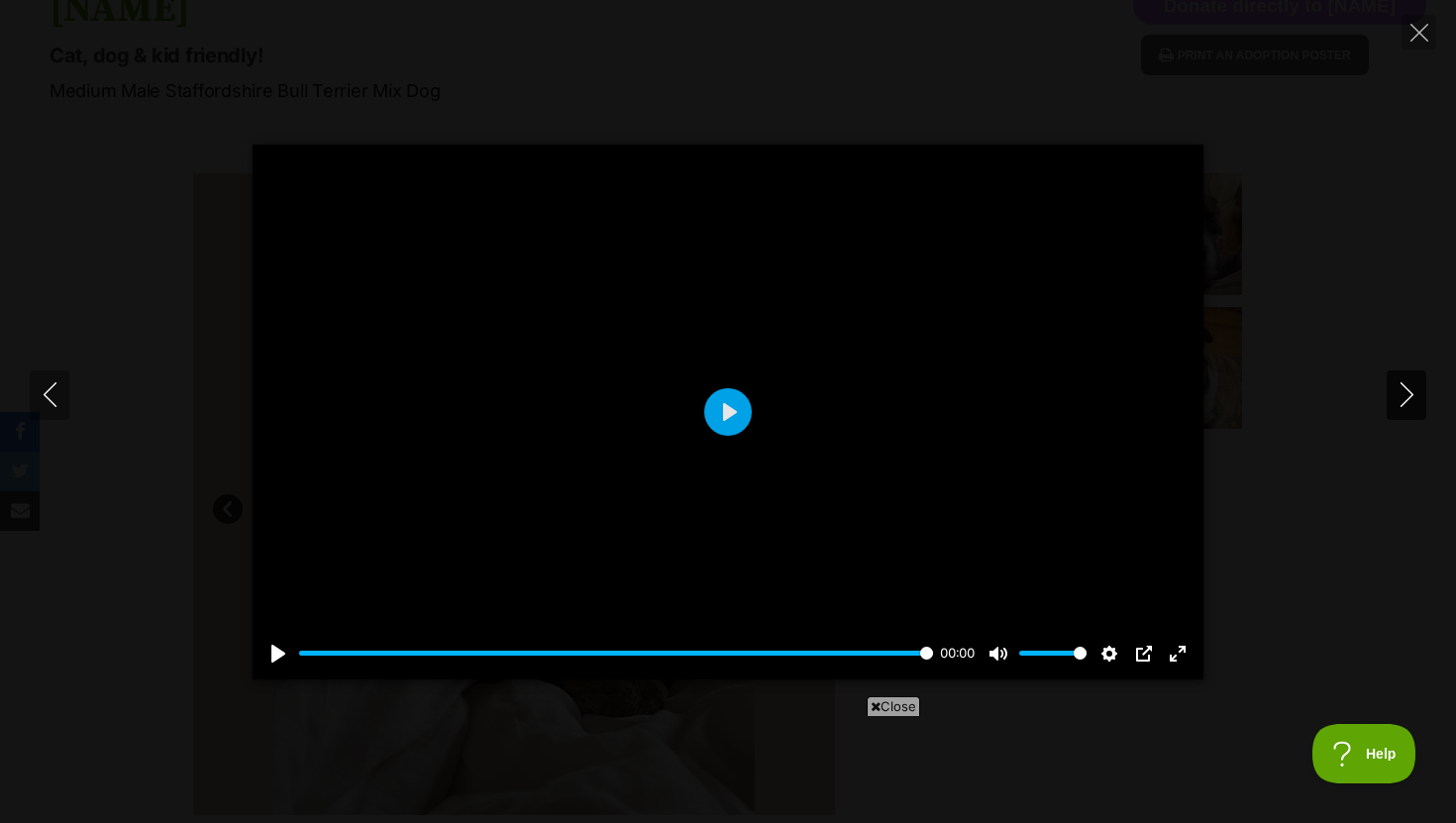 click 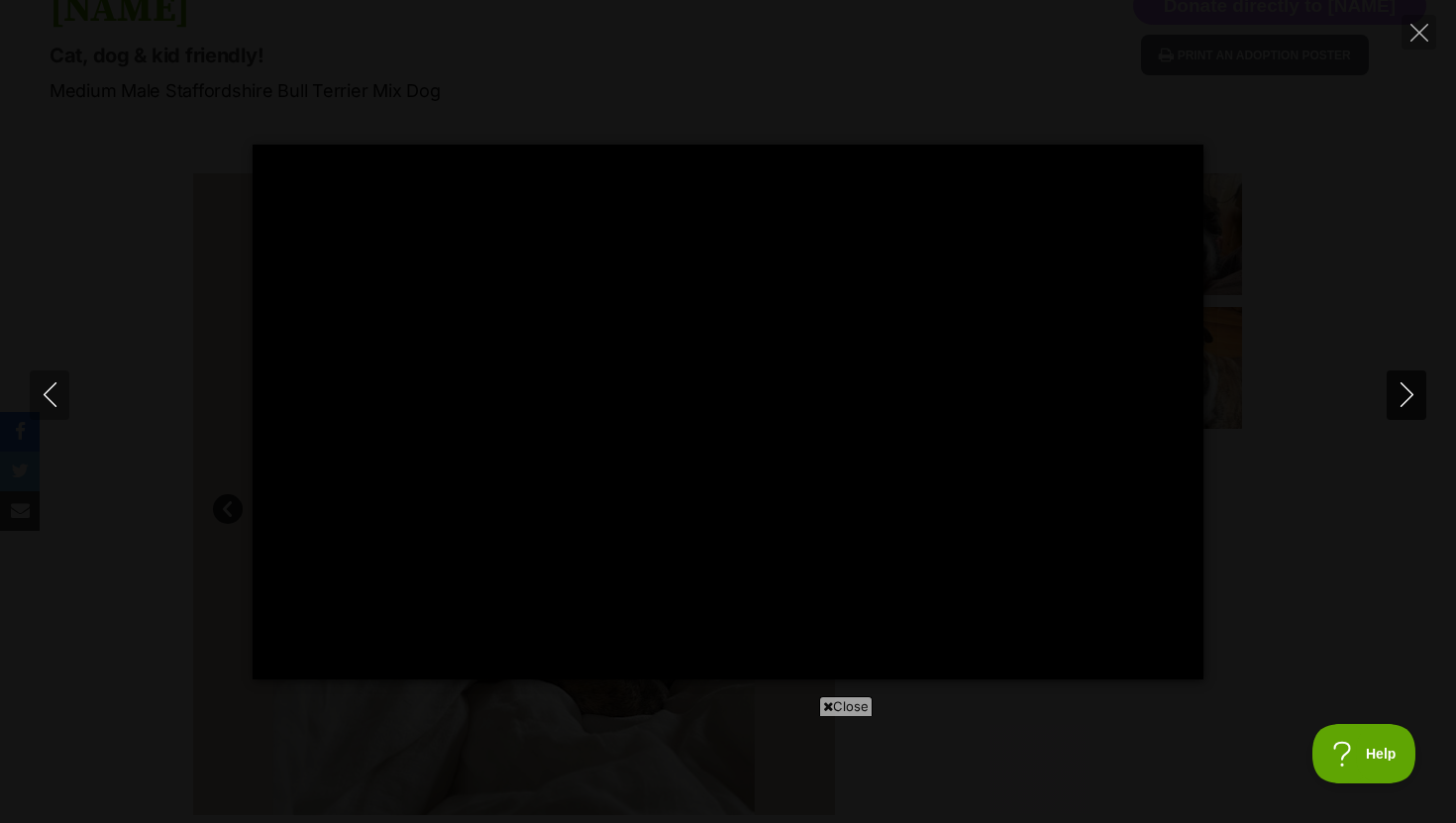 scroll, scrollTop: 0, scrollLeft: 0, axis: both 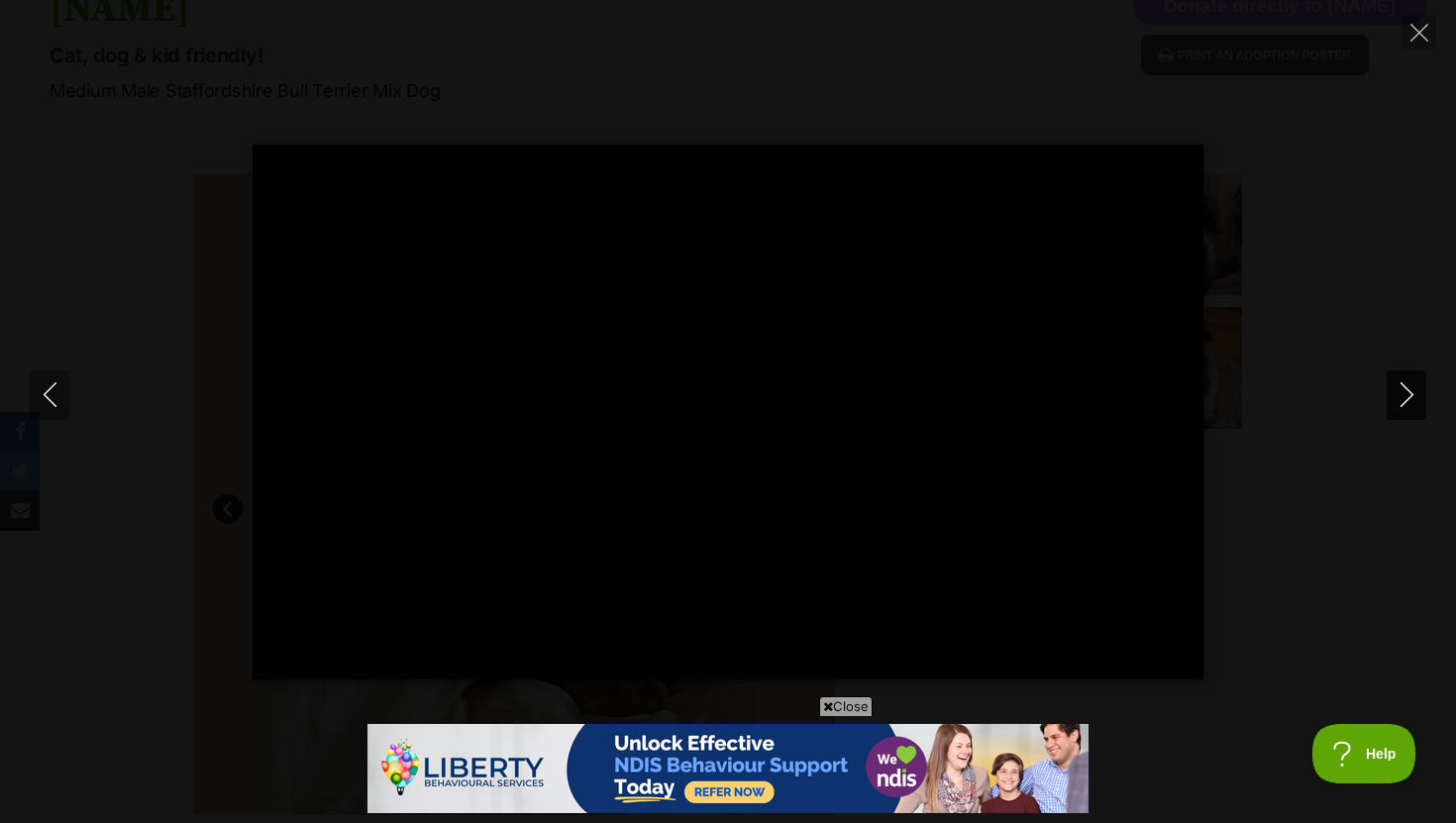 type on "100" 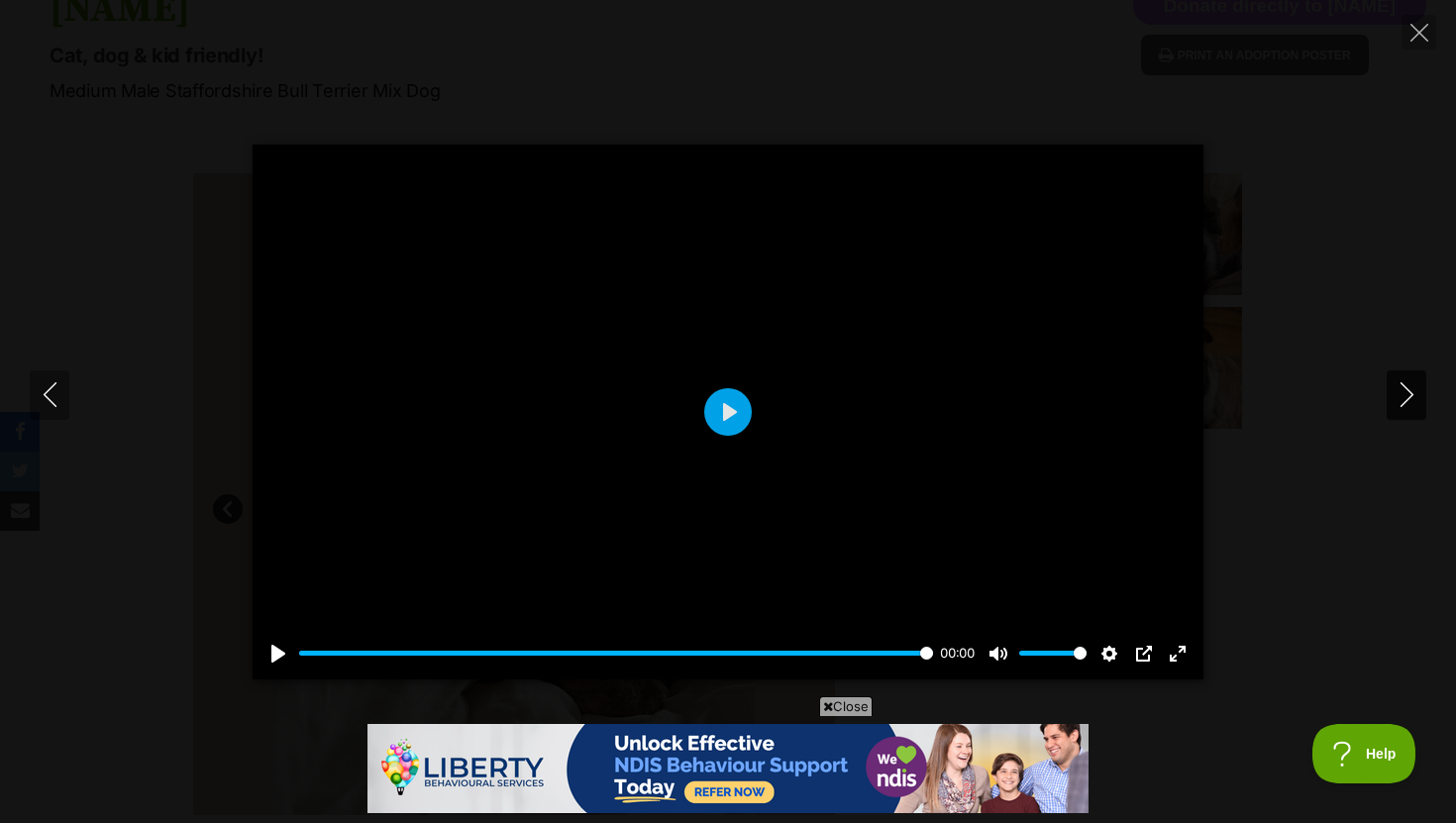 click 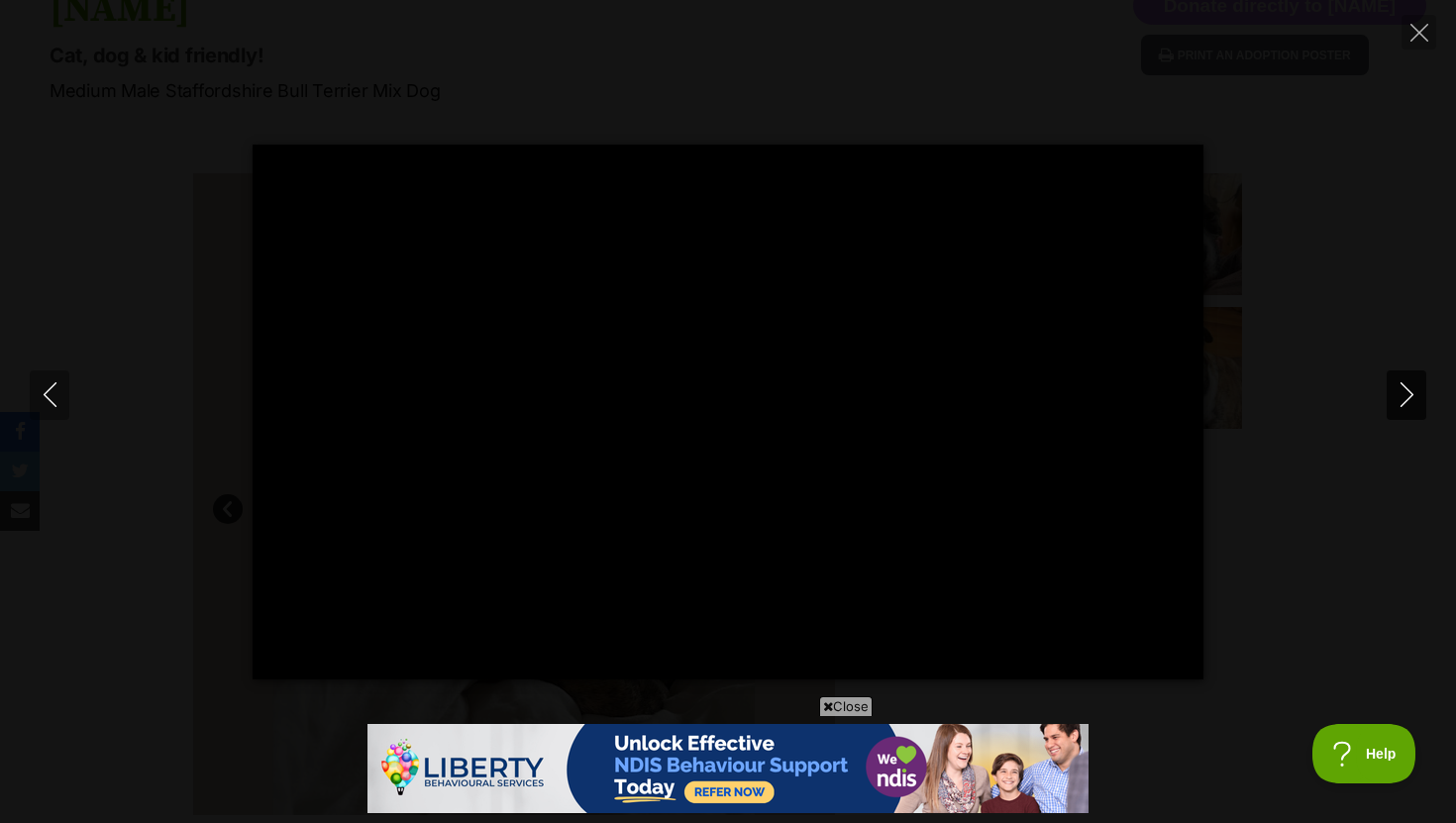 scroll, scrollTop: 0, scrollLeft: 0, axis: both 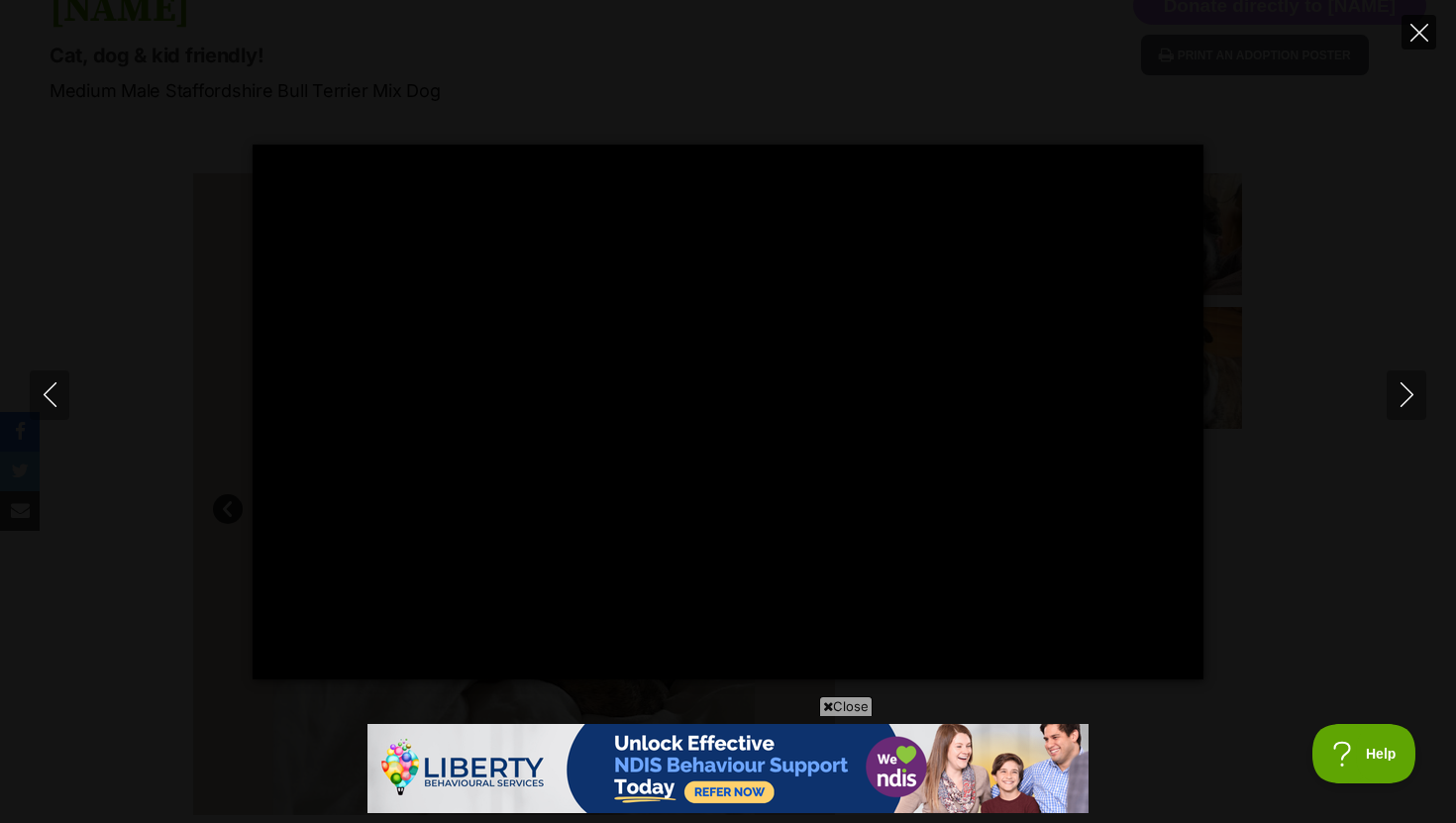 click 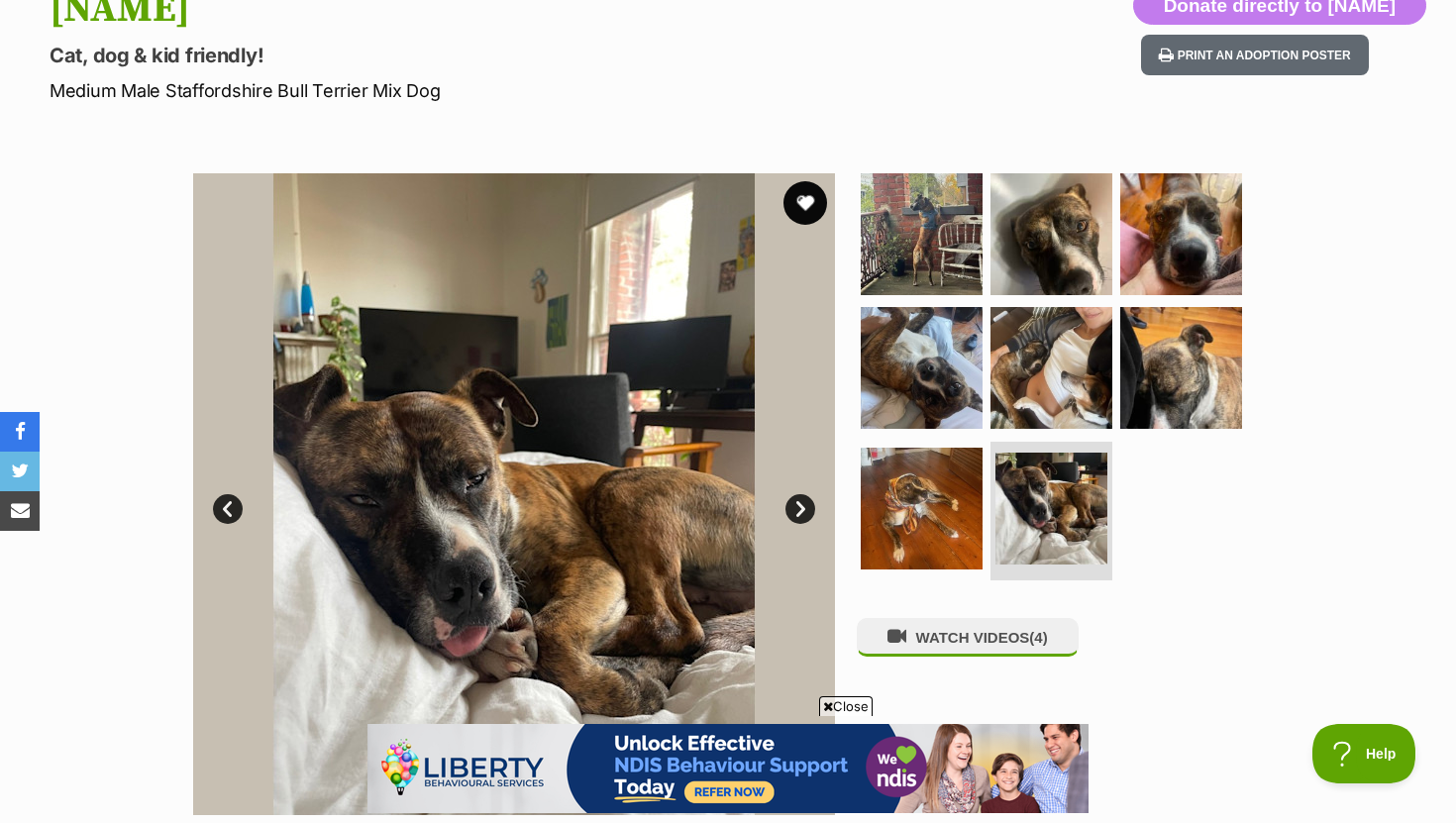 click at bounding box center (805, 203) 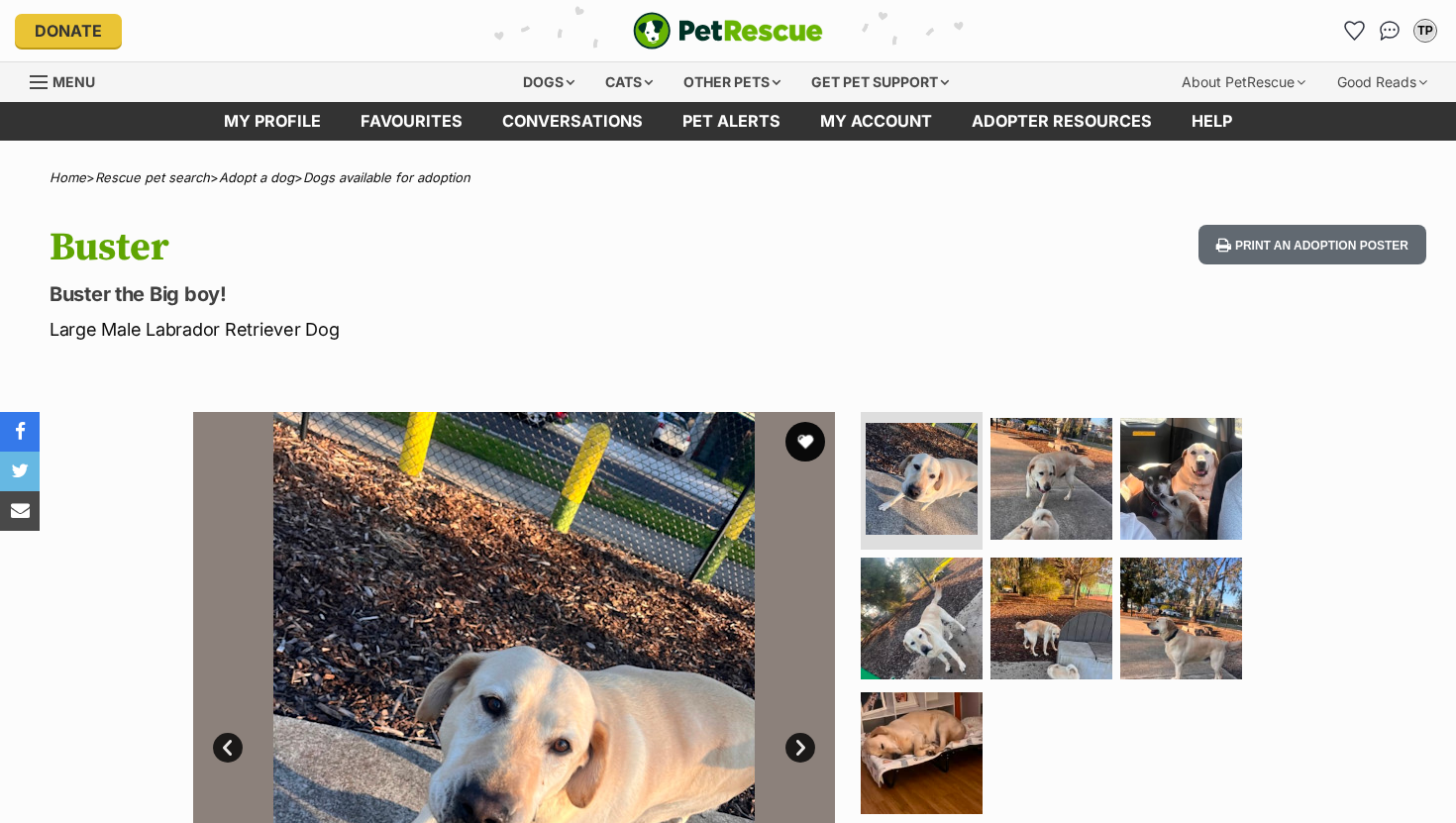 scroll, scrollTop: 0, scrollLeft: 0, axis: both 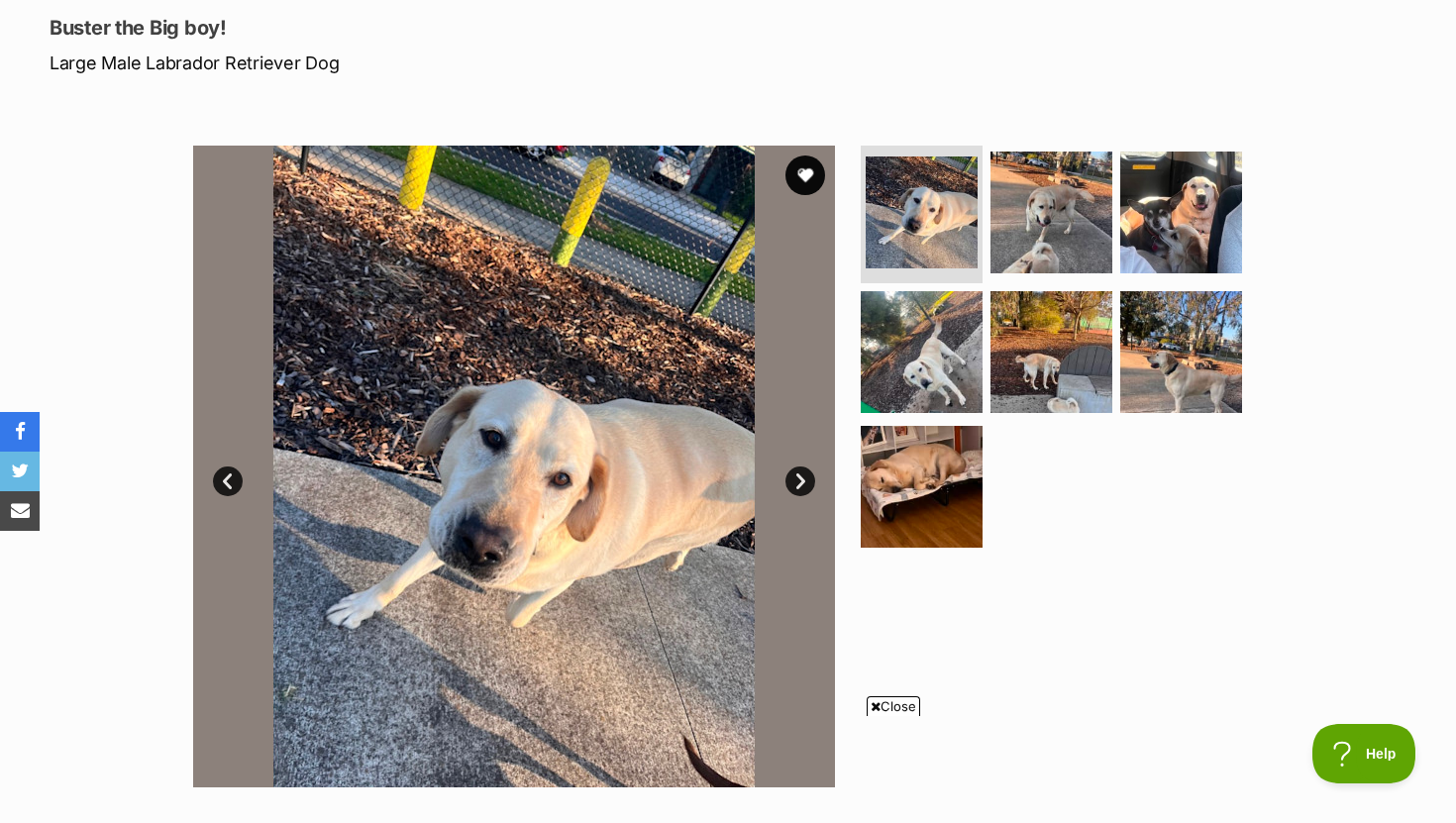 click on "Next" at bounding box center [800, 481] 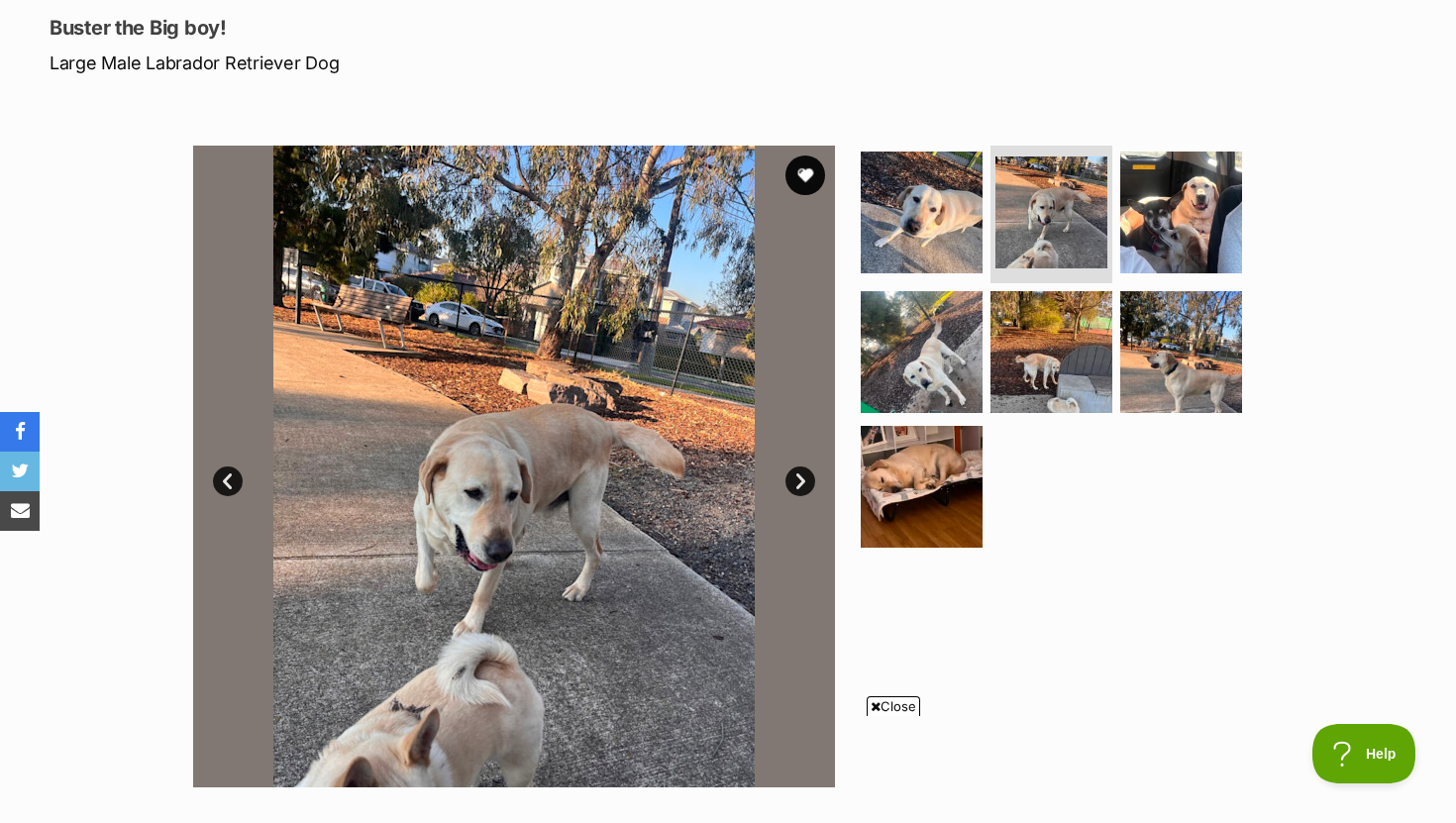 click on "Next" at bounding box center (800, 481) 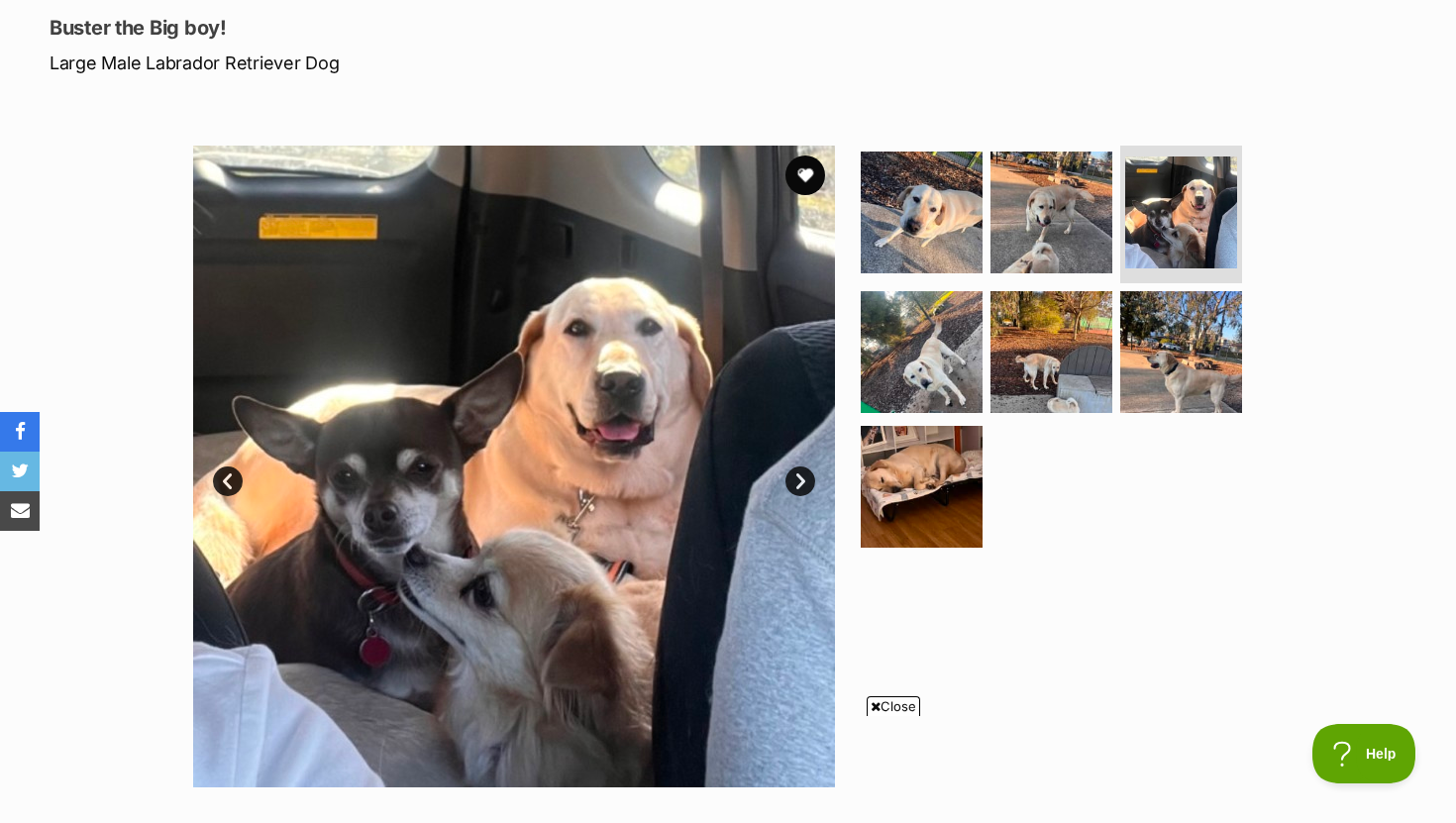 click on "Next" at bounding box center [800, 481] 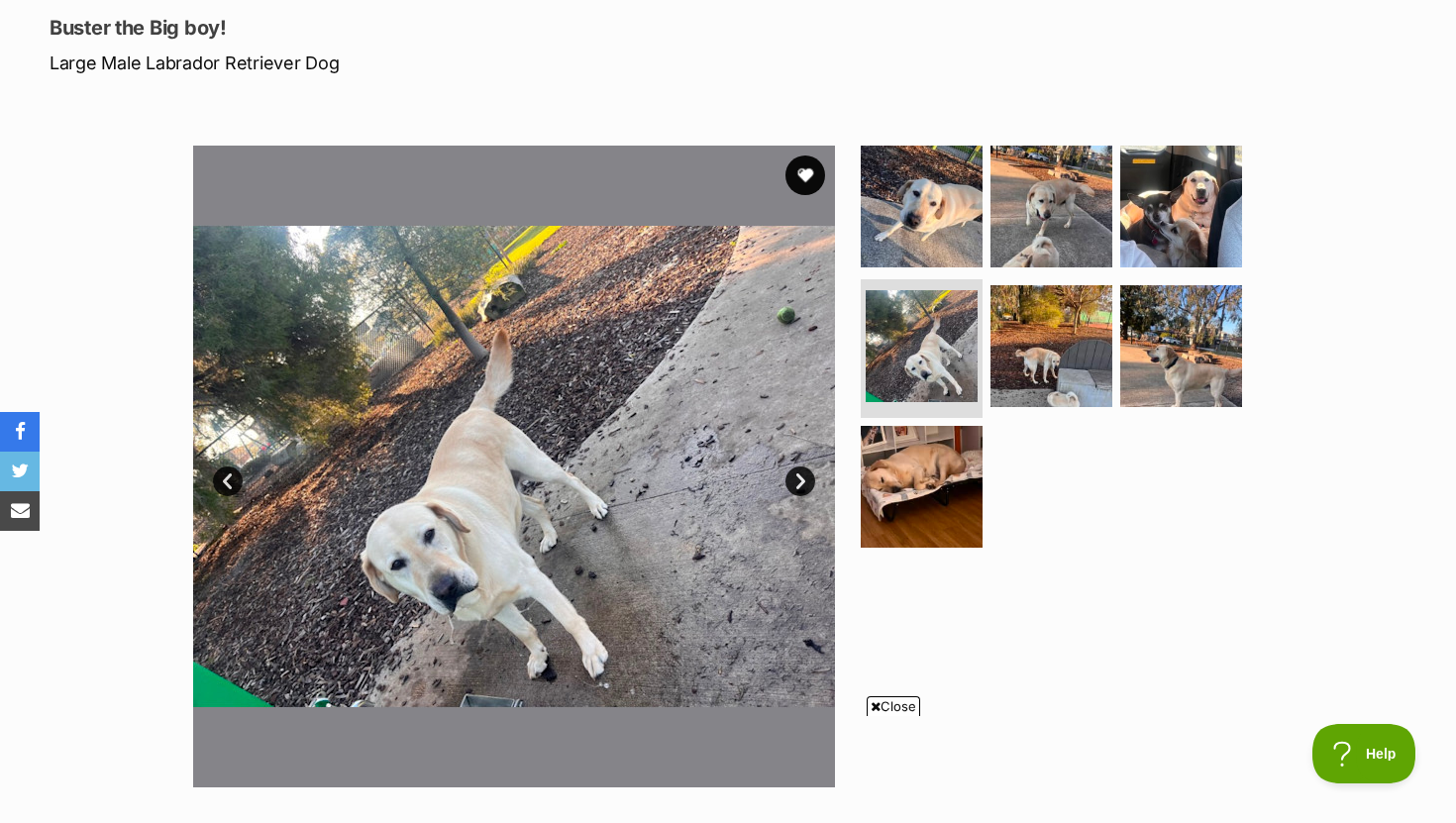 click on "Next" at bounding box center [800, 481] 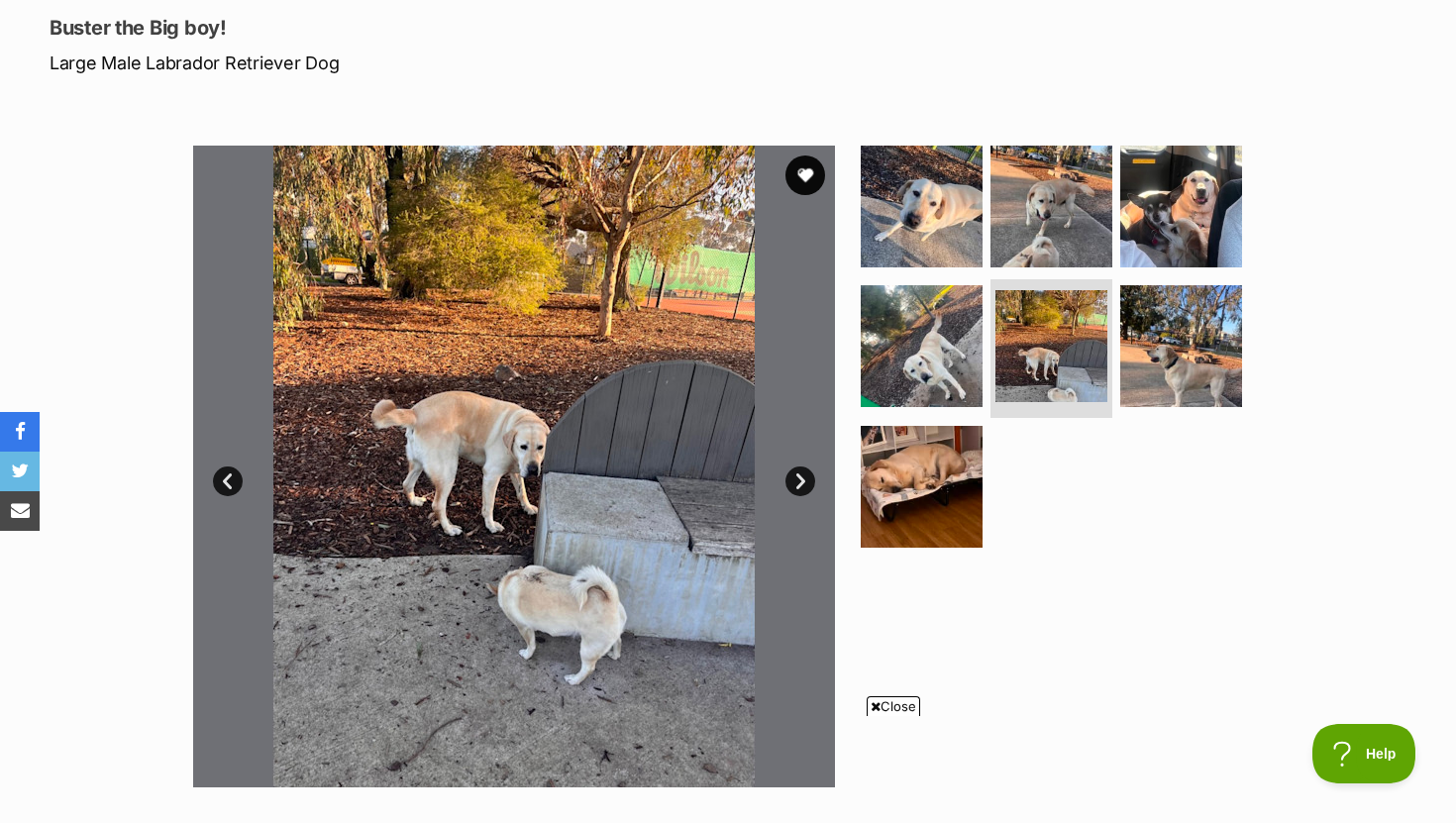 click on "Next" at bounding box center (800, 481) 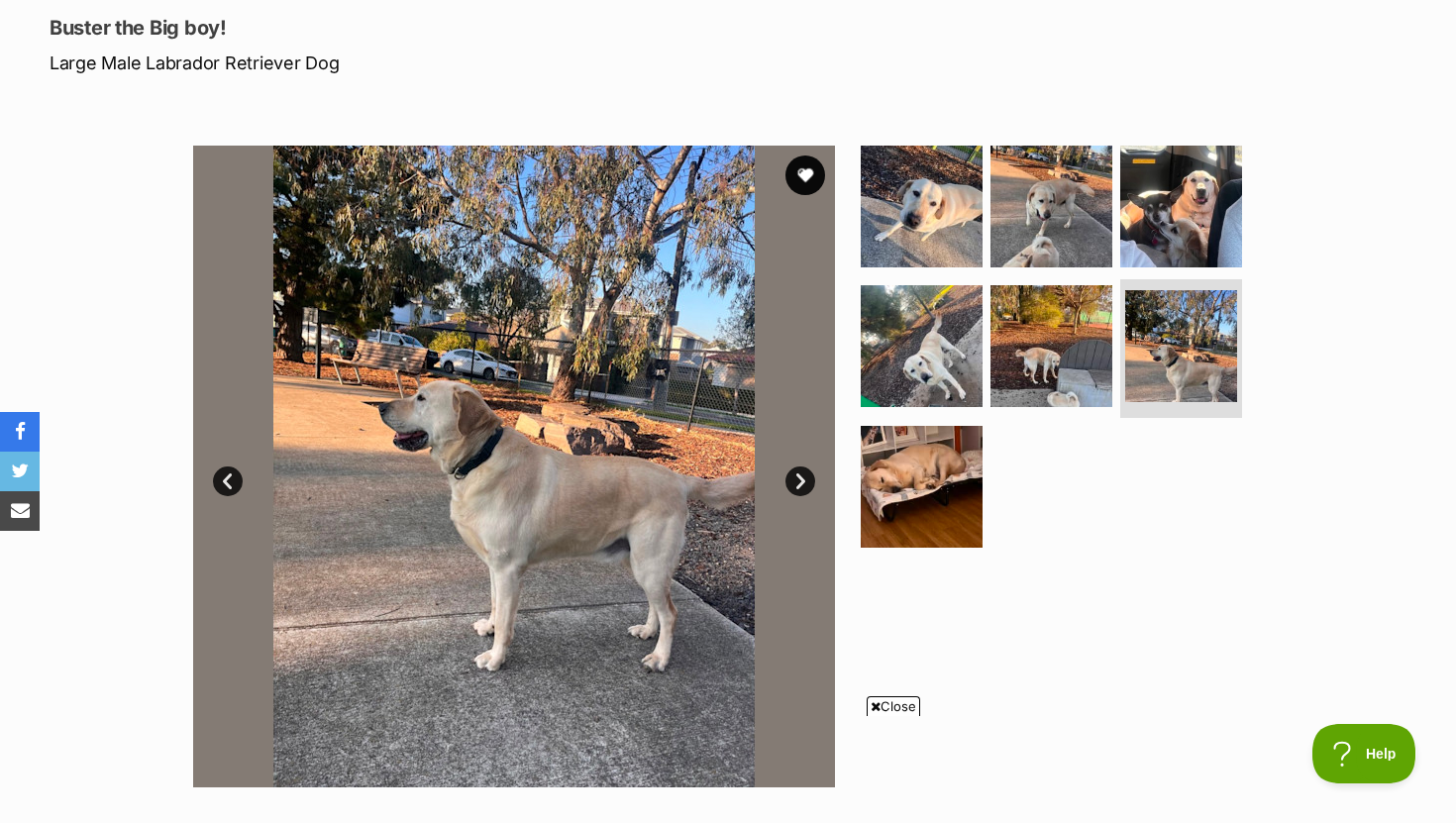 click on "Next" at bounding box center [800, 481] 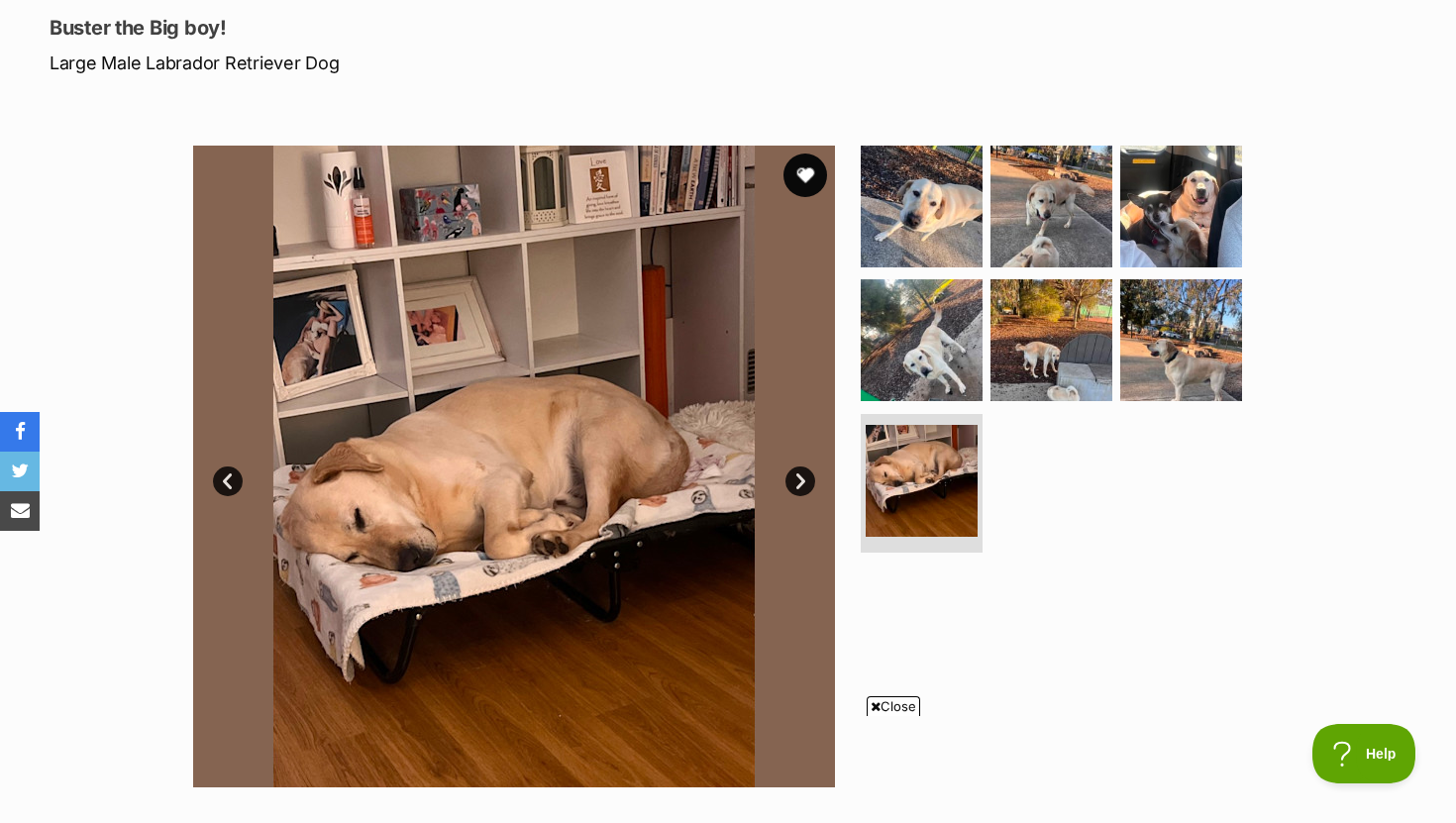 click at bounding box center (805, 175) 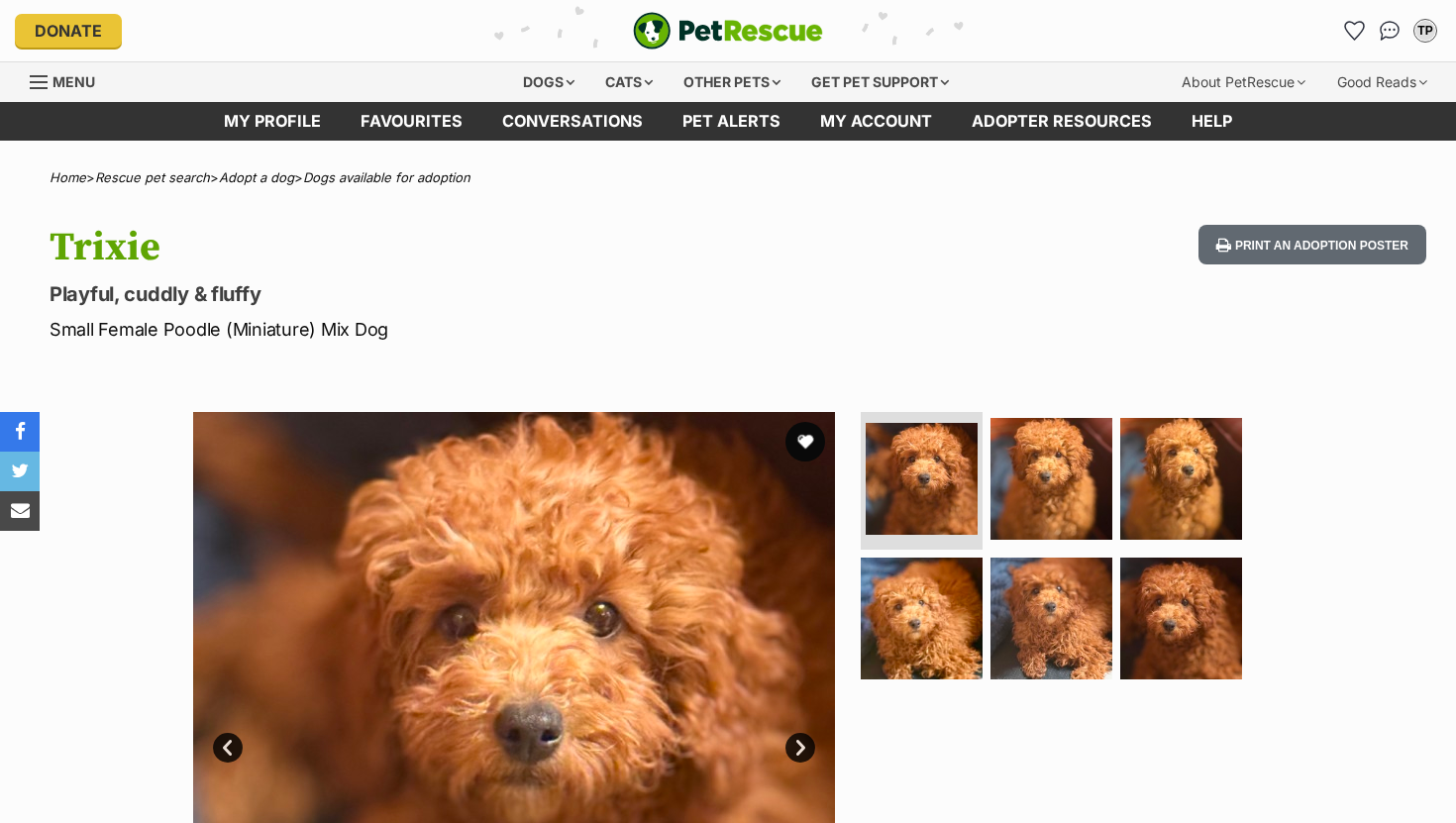 scroll, scrollTop: 0, scrollLeft: 0, axis: both 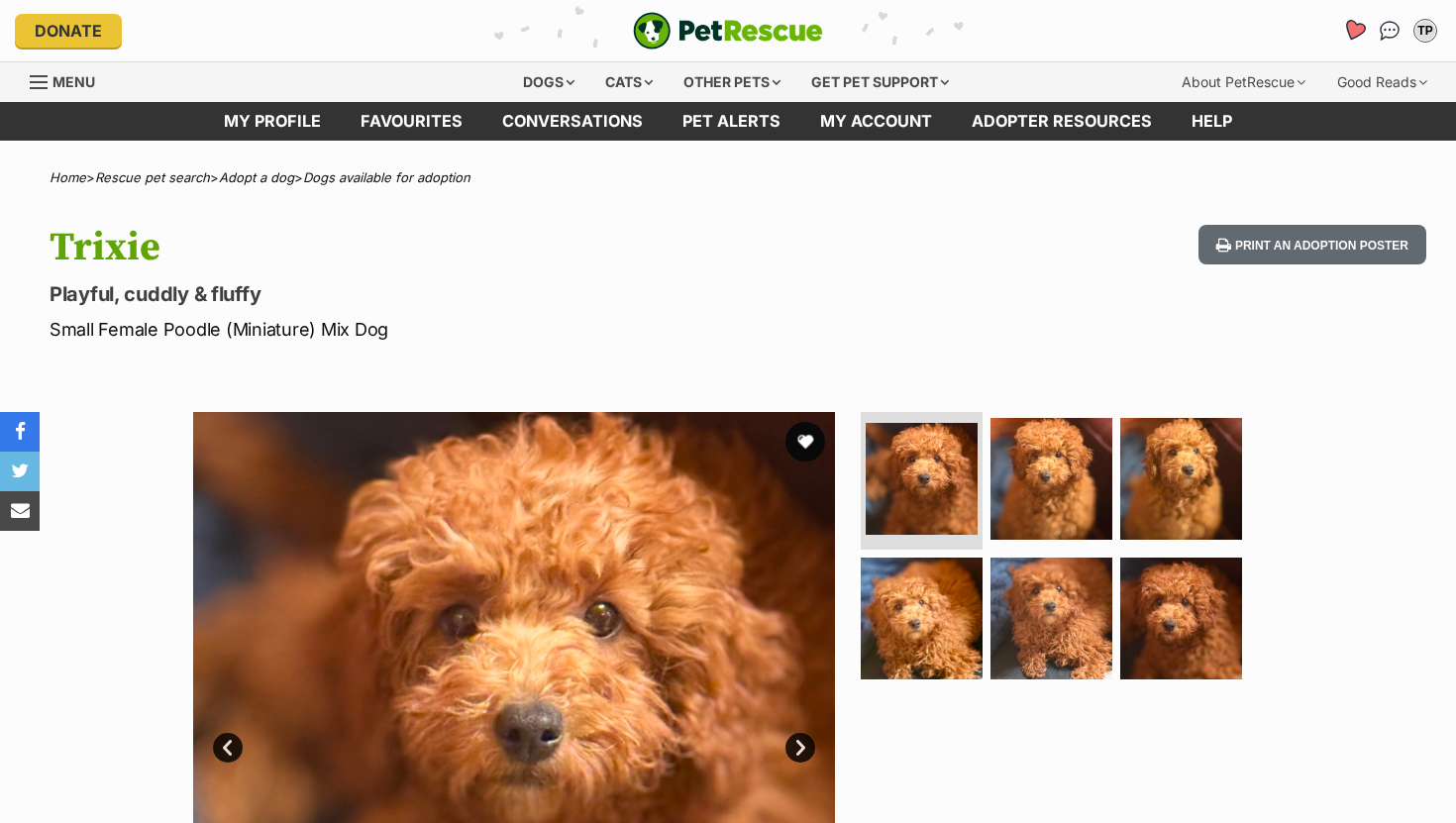click 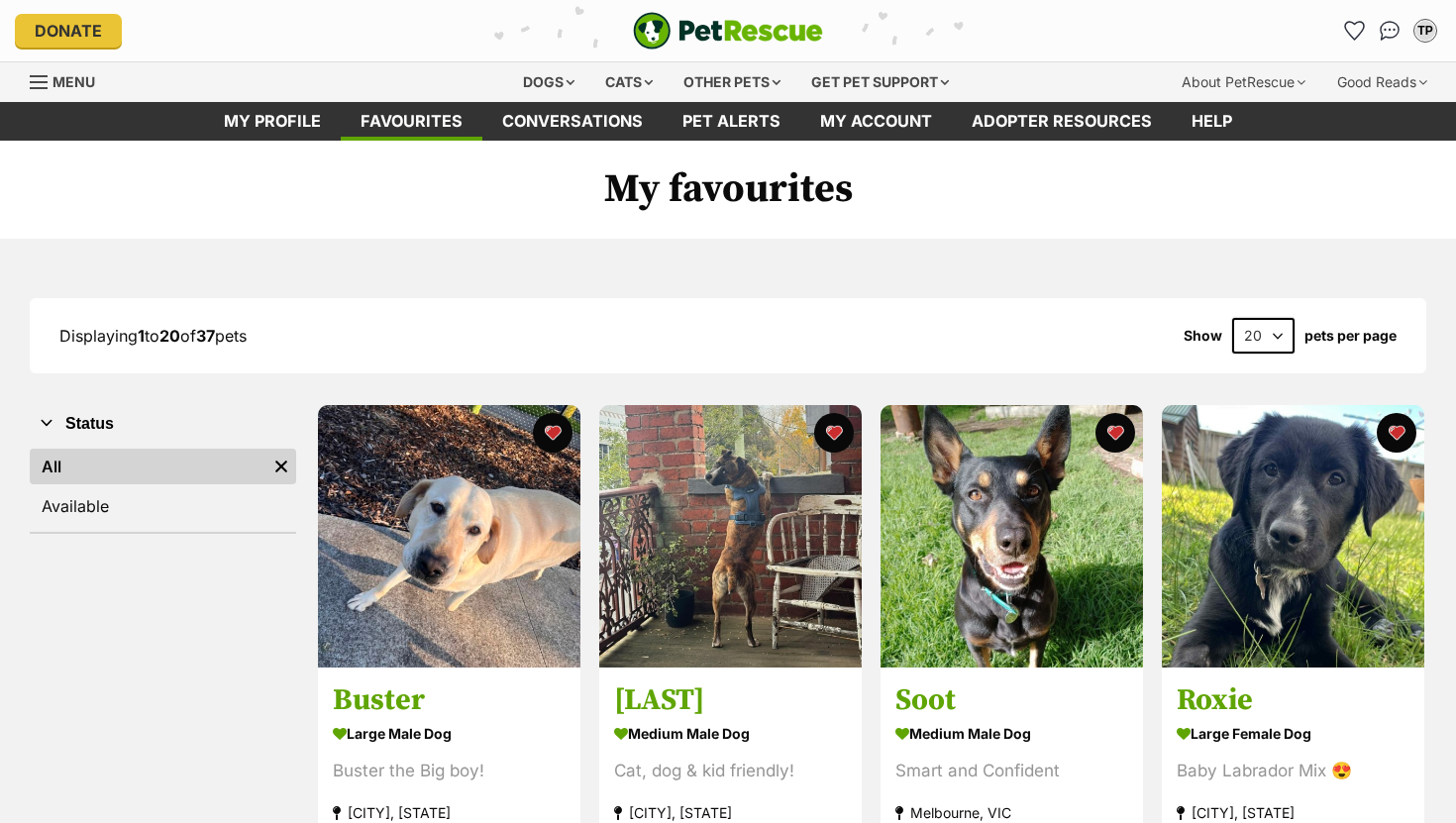 scroll, scrollTop: 0, scrollLeft: 0, axis: both 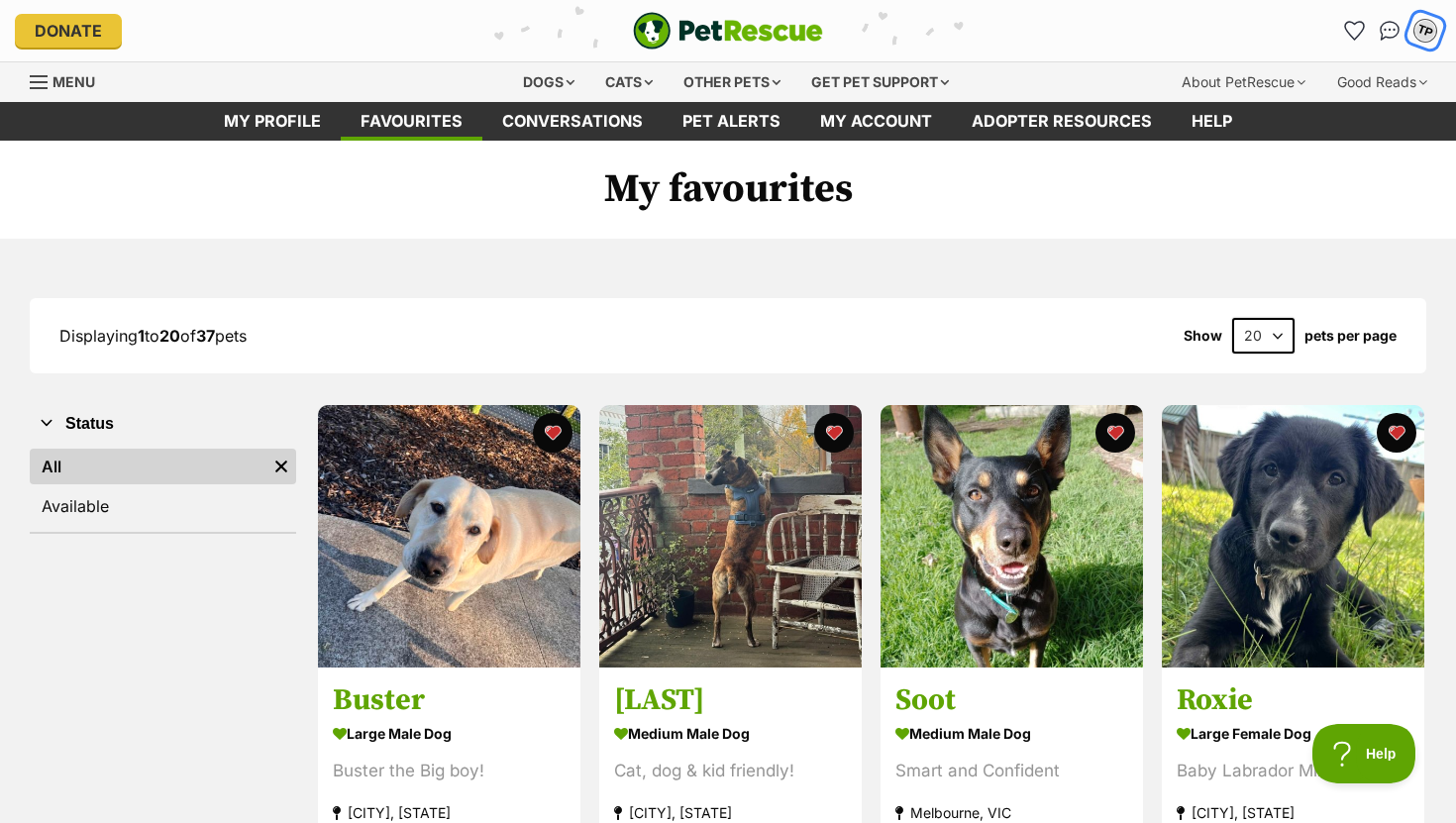 click on "TP" at bounding box center (1425, 31) 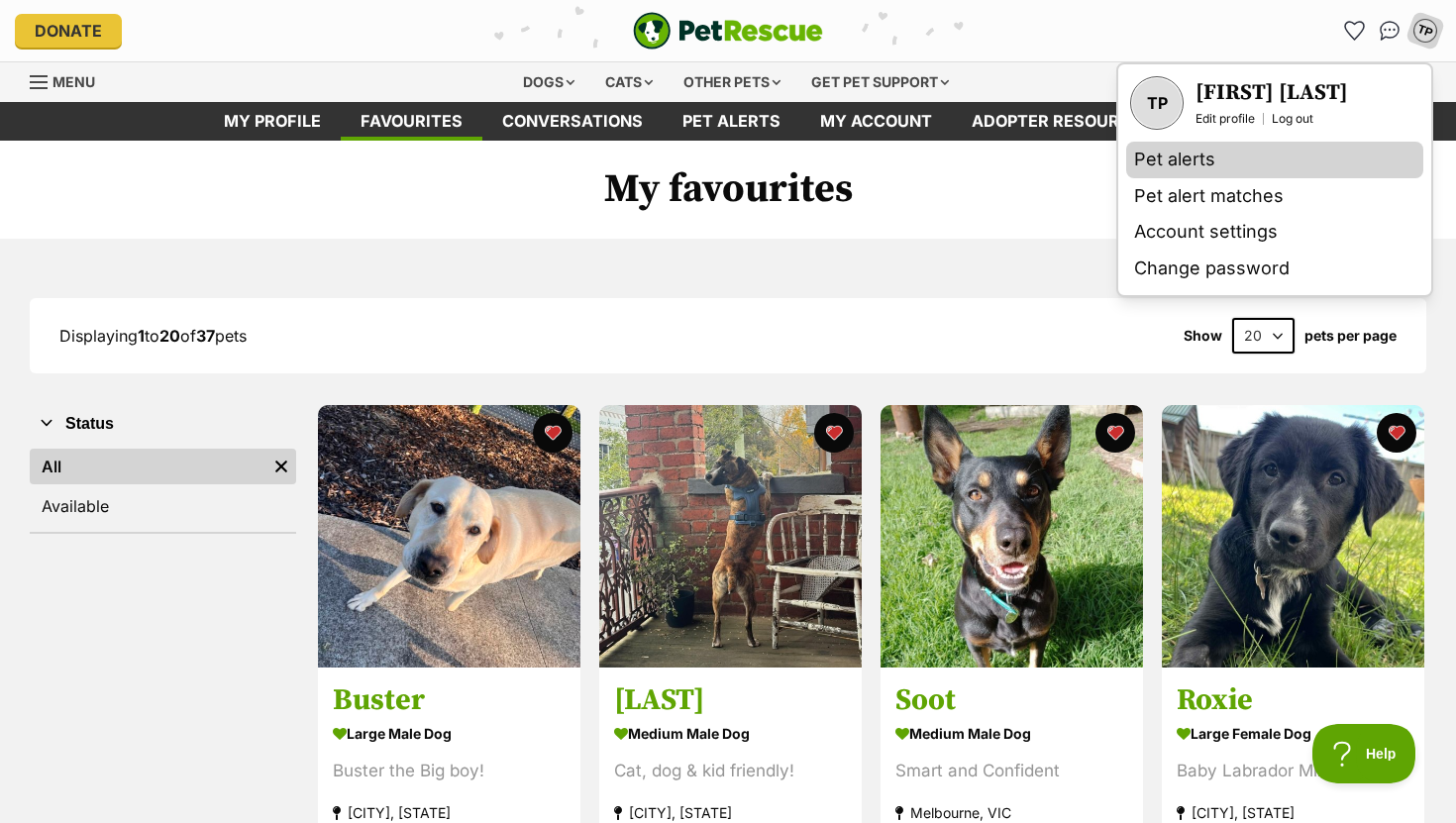 click on "Pet alerts" at bounding box center (1275, 159) 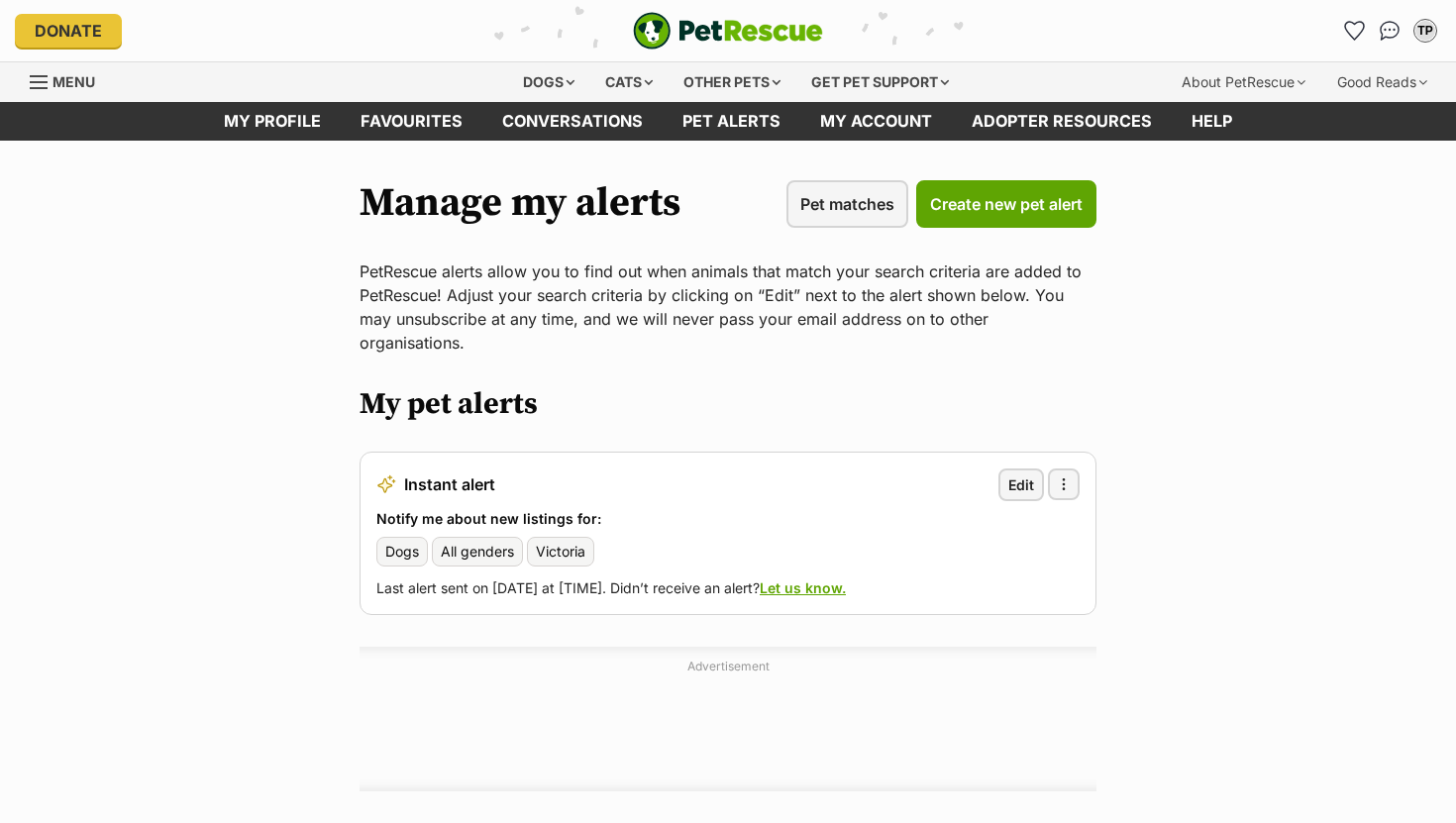 scroll, scrollTop: 0, scrollLeft: 0, axis: both 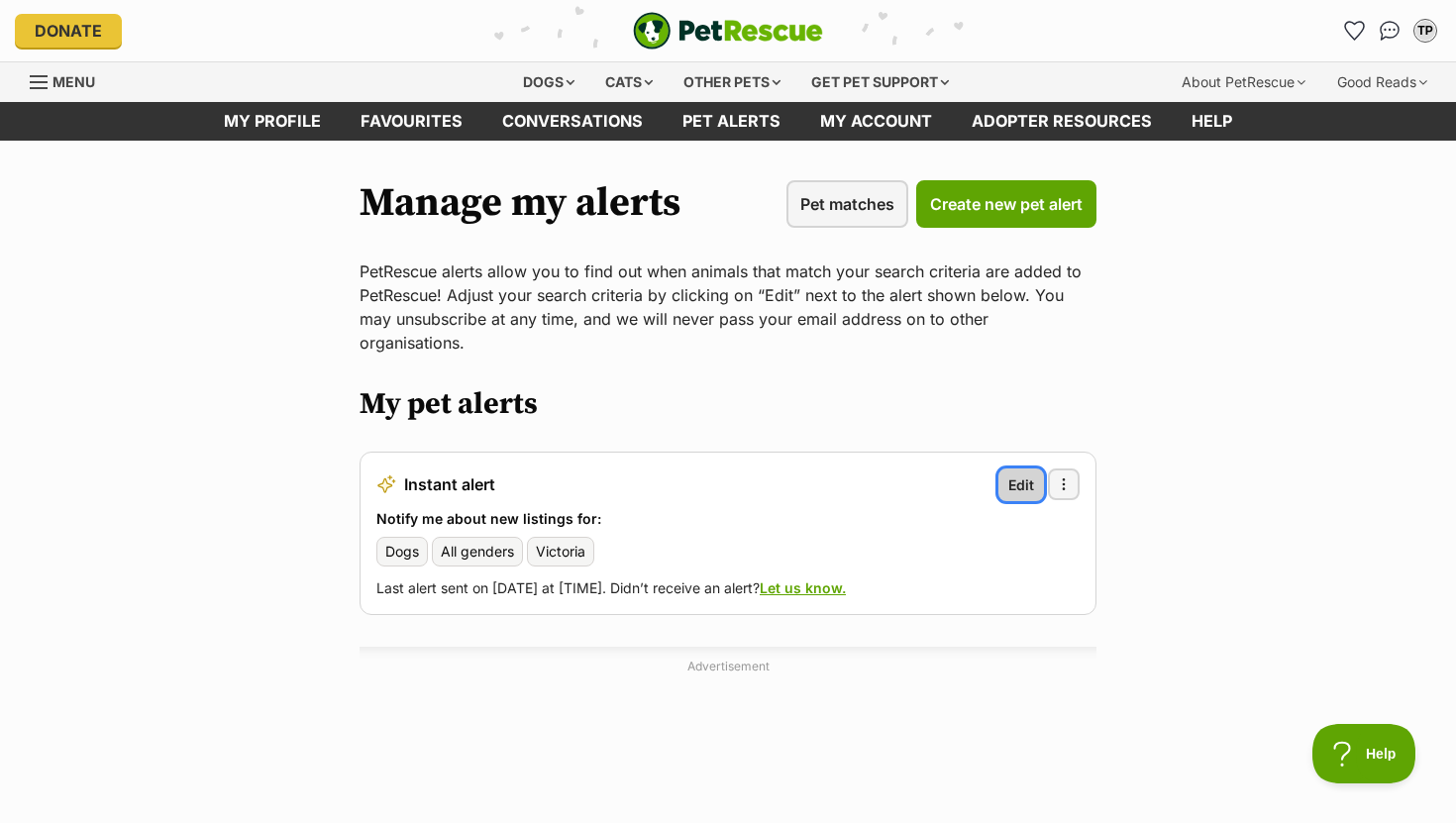 click on "Edit" at bounding box center (1021, 484) 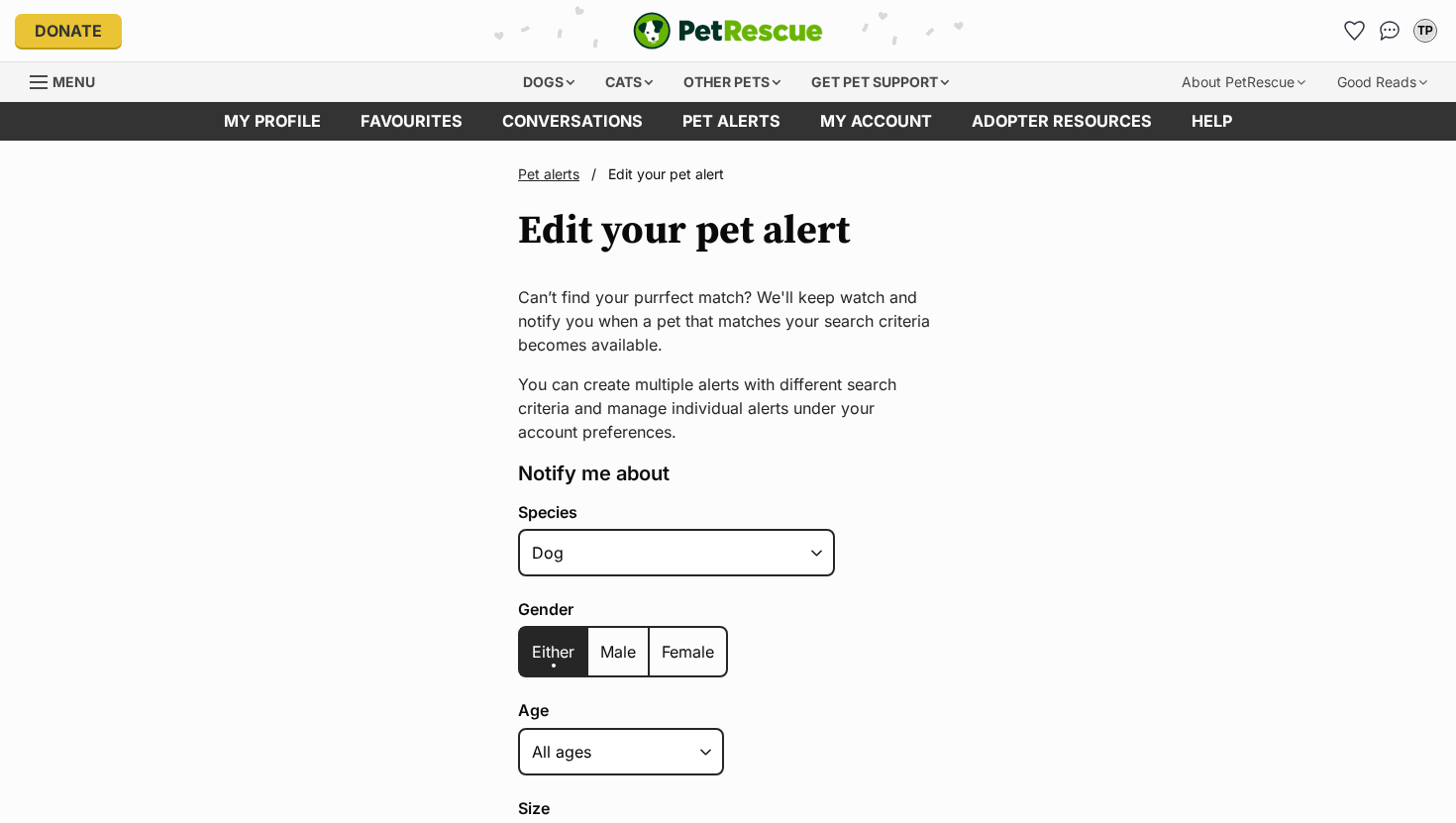 scroll, scrollTop: 0, scrollLeft: 0, axis: both 